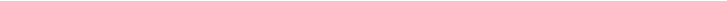 scroll, scrollTop: 0, scrollLeft: 0, axis: both 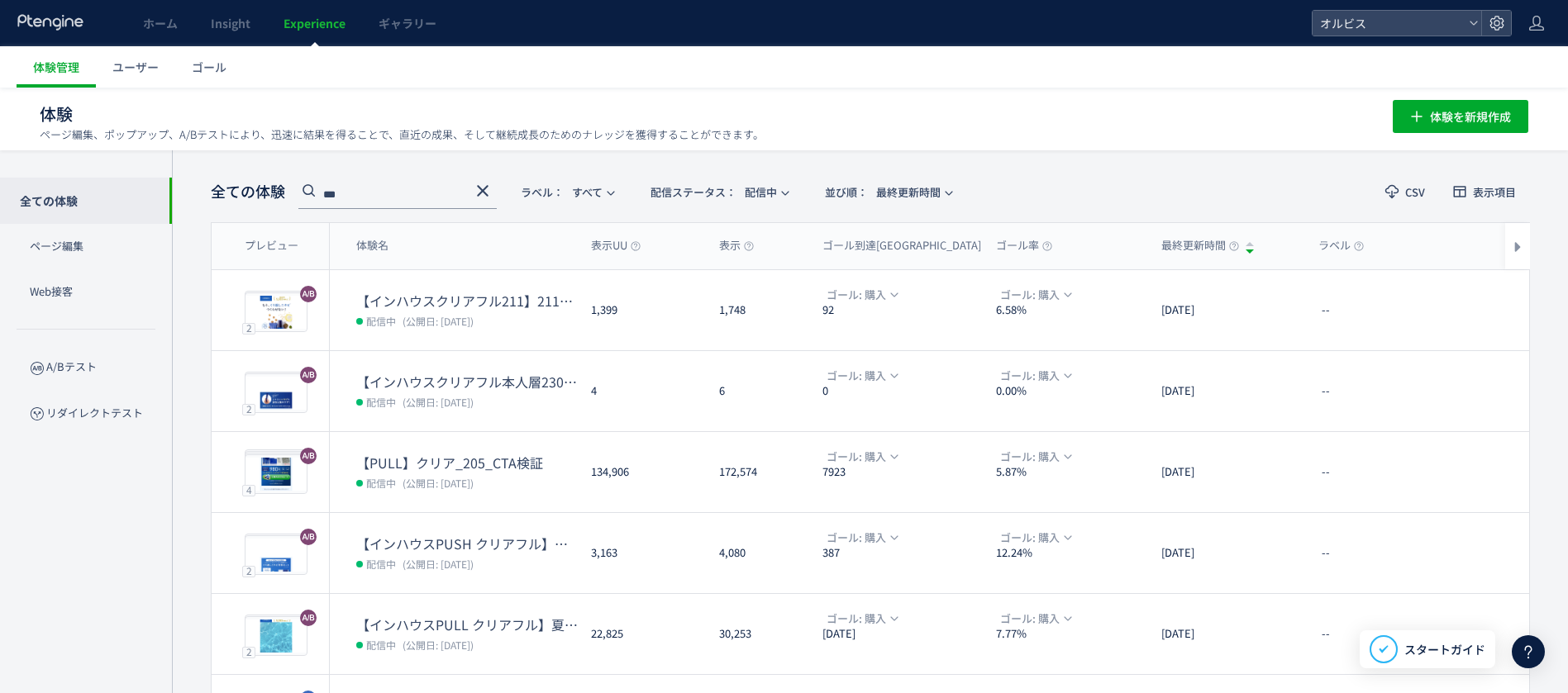 click 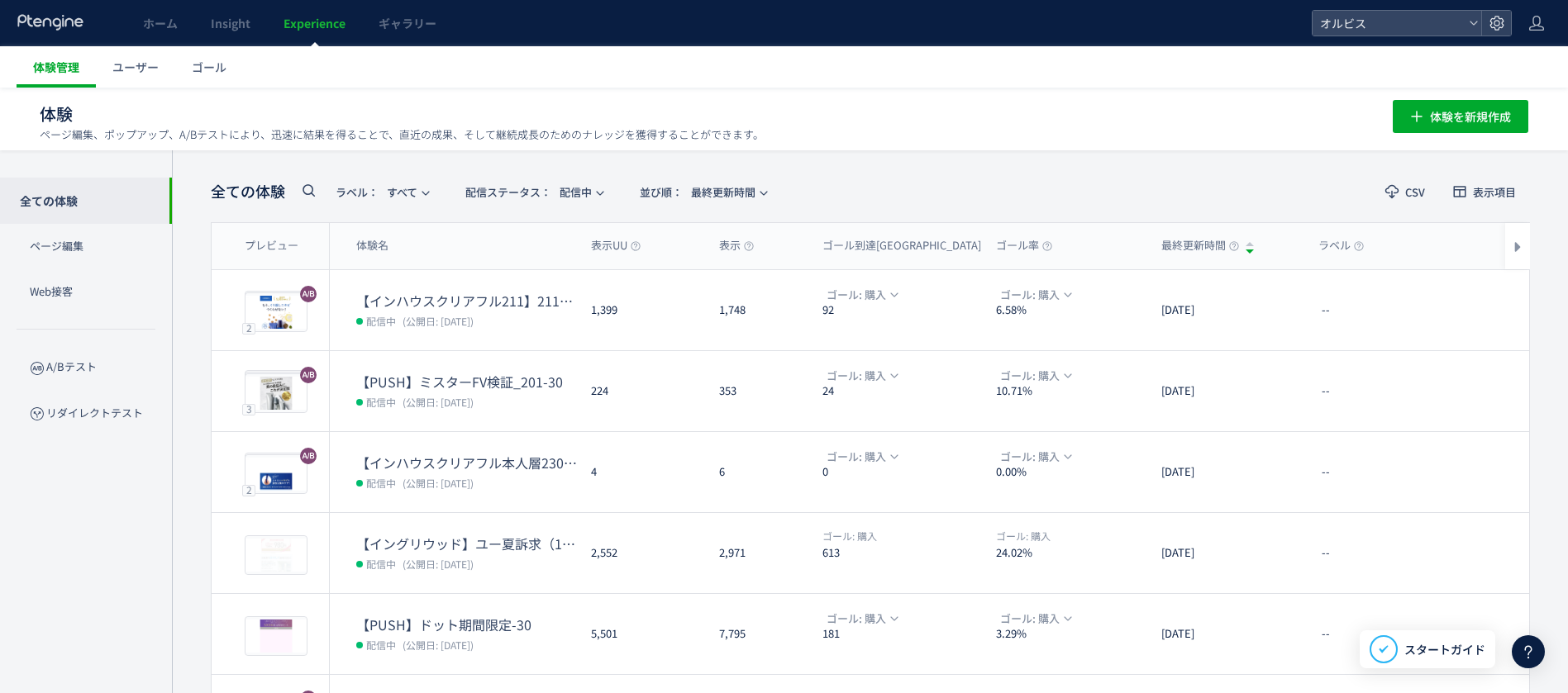 click on "体験管理" at bounding box center [56, 67] 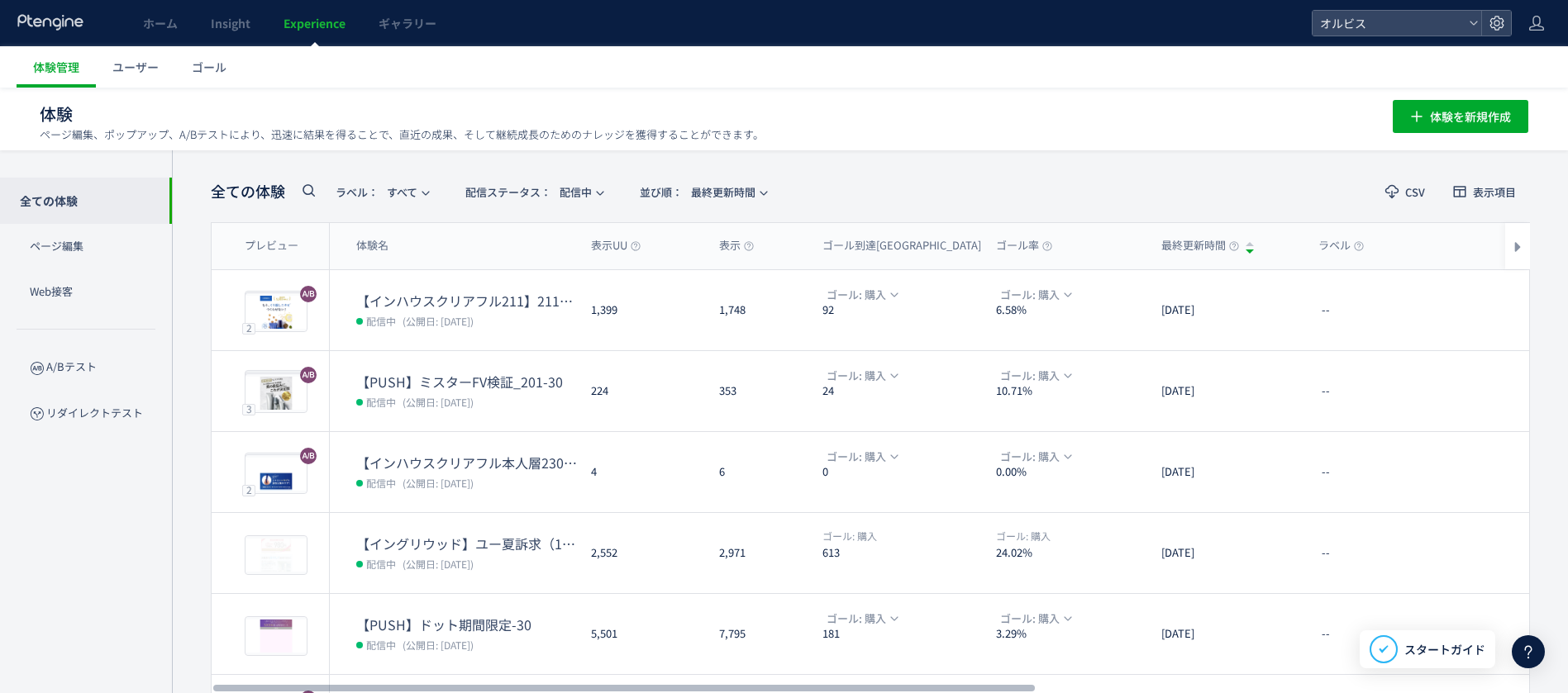 click on "全ての体験 ラベル：  すべて 配信ステータス​：  配信中 並び順：  最終更新時間 CSV 表示項目 プレビュー 体験名 表示UU 表示 ゴール到達UU ゴール率 最終更新時間 ラベル 平均滞在時間 平均ページビュー数 直帰率 プレビュー 2 プレビュー 【インハウスクリアフル211】211　口コミ＆2ndCVブロックトルツメ検証※10002310除外 配信中 (公開日: [DATE]) 1,399 1,748 ゴール: 購入 92 ゴール: 購入 6.58% [DATE] 03:44 1.74 62.16% 編集 レポート 2 プレビュー 編集 レポート 3 プレビュー 【PUSH】ミスターFV検証_201-30 配信中 (公開日: [DATE]) 224 353 ゴール: 購入 24 ゴール: 購入 10.71% [DATE] 16:16 3.17 12.68% 編集 レポート 3 プレビュー 編集 レポート 2 プレビュー 【インハウスクリアフル本人層230】230　FV+ブロック変更検証 配信中 (公開日: [DATE]) 4 6 ゴール: 購入 0 ゴール: 購入 2" at bounding box center (870, 646) 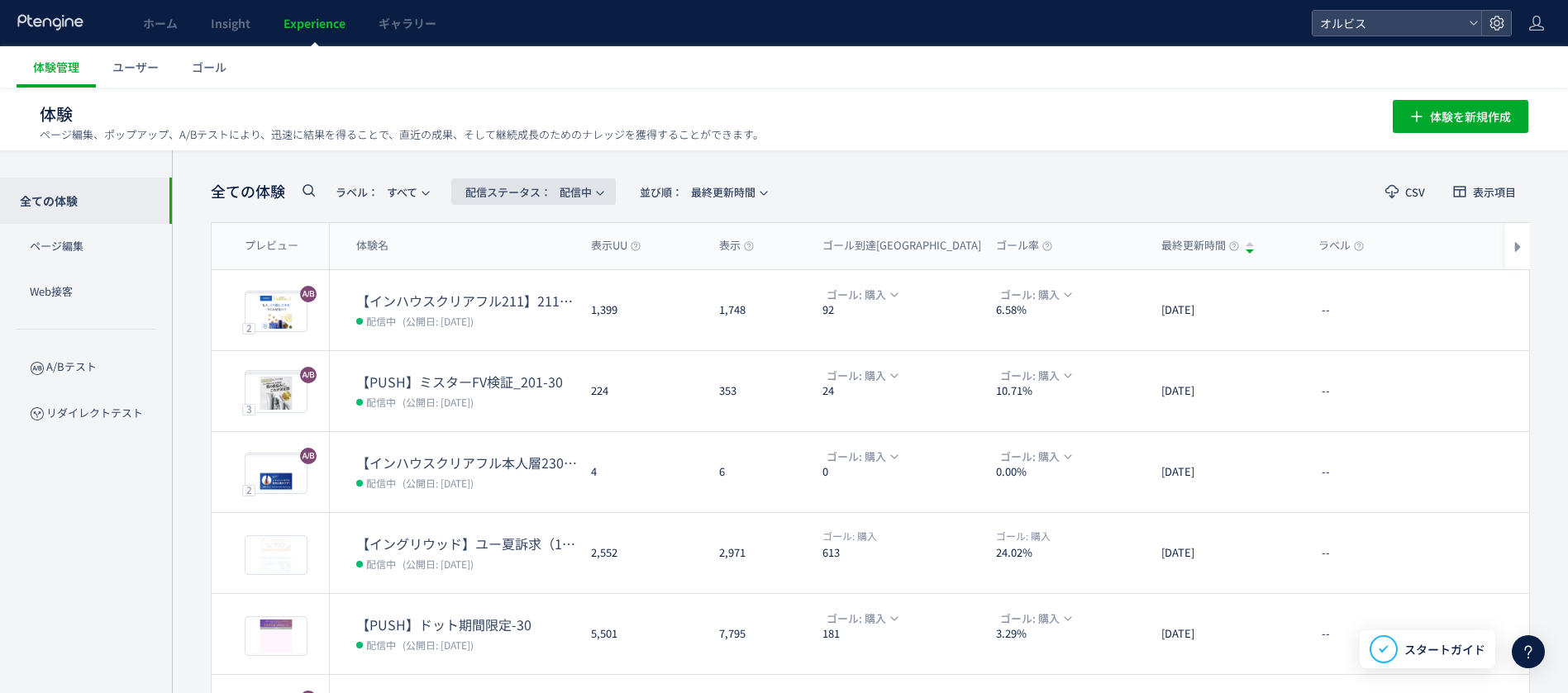 click on "配信ステータス​：  配信中" 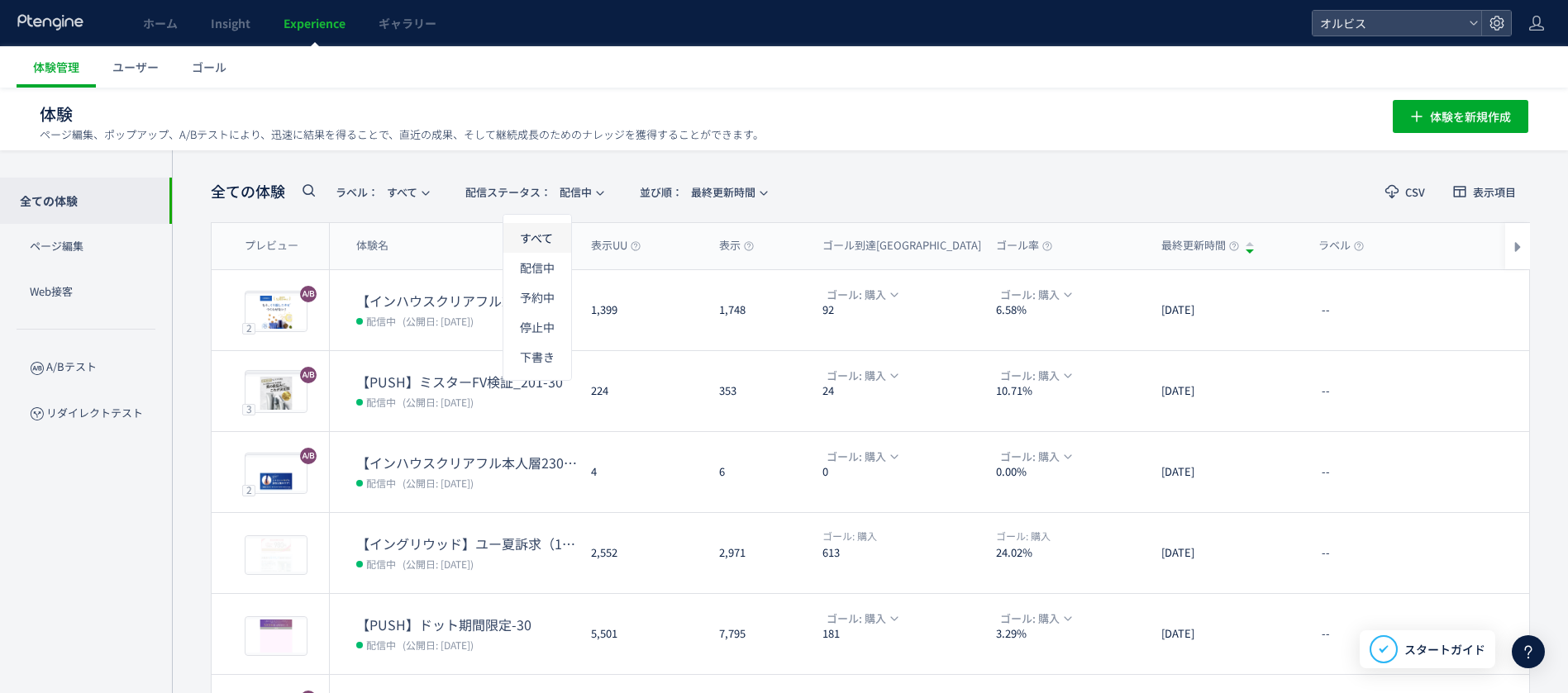 click on "すべて" 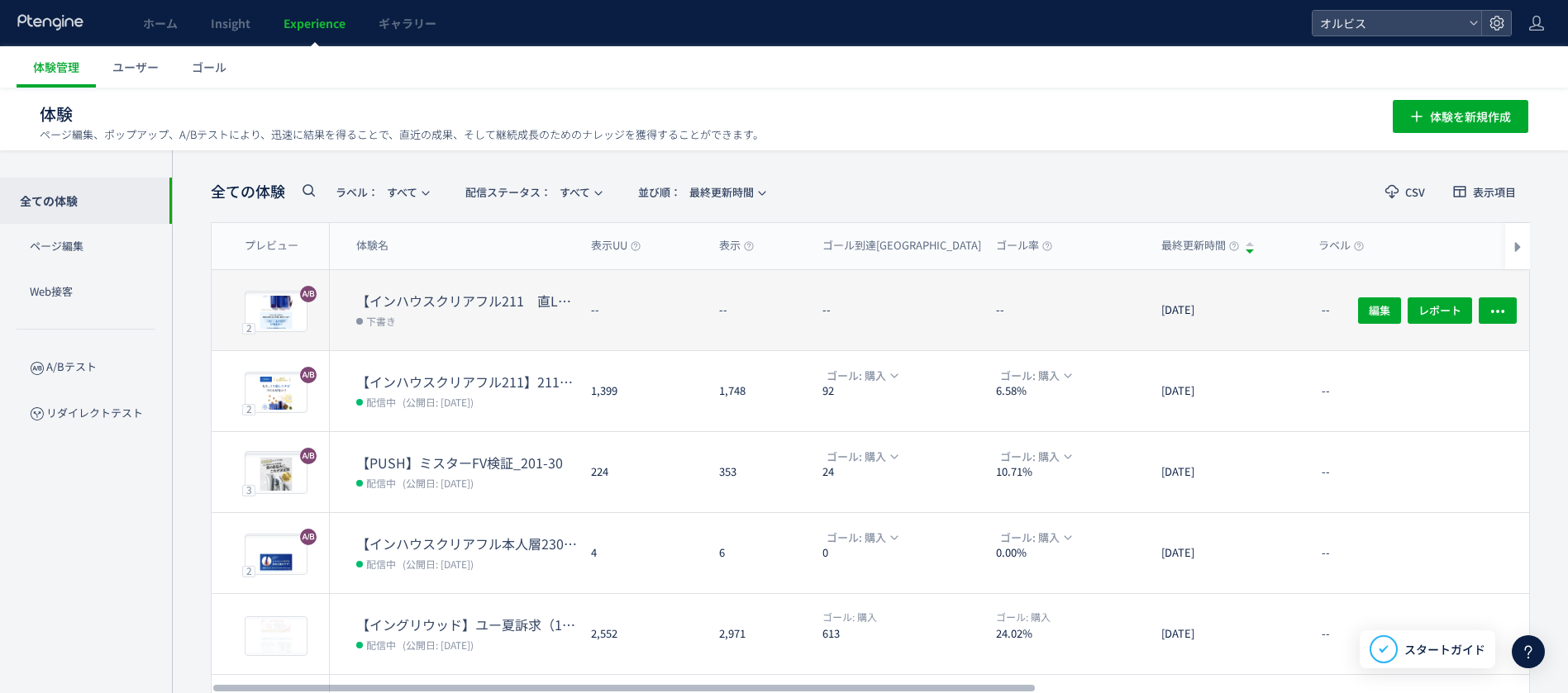 click on "--" 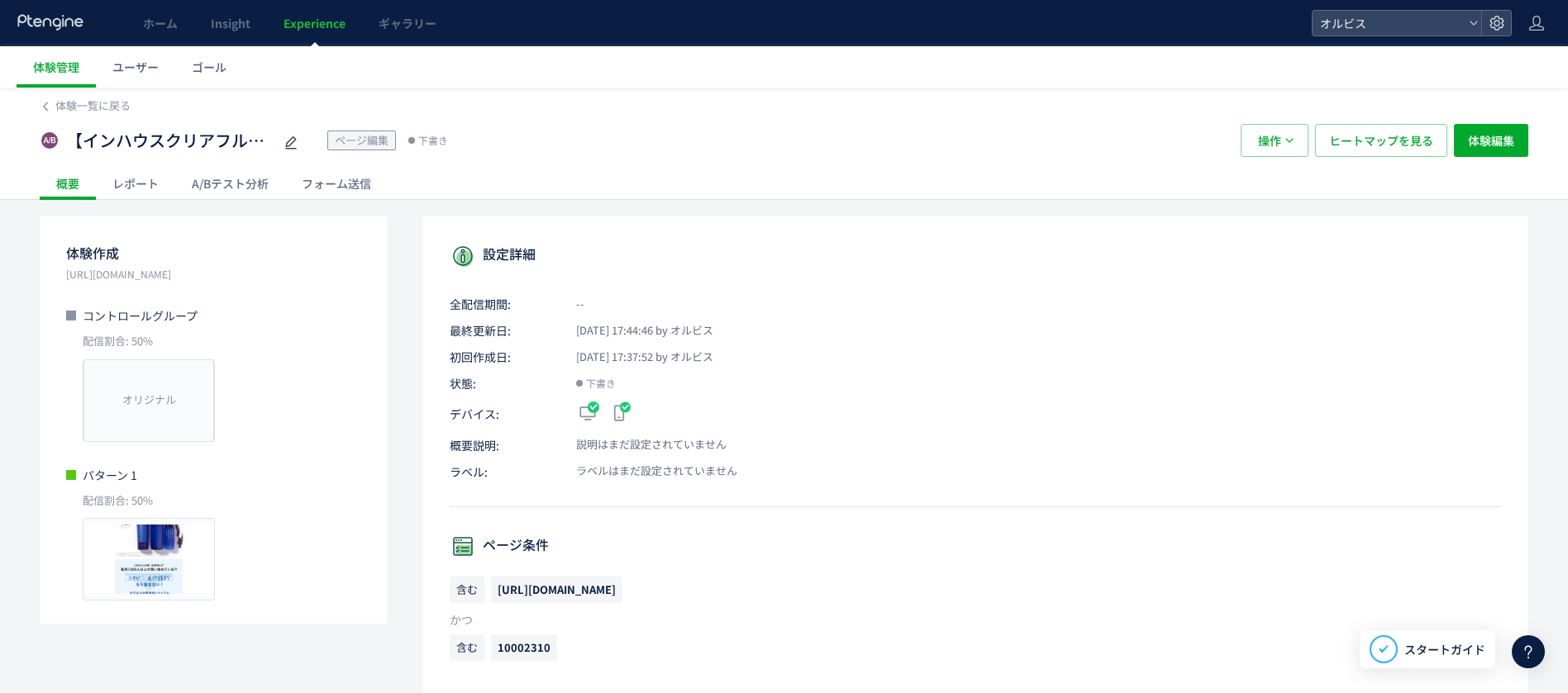 click on "A/Bテスト分析" 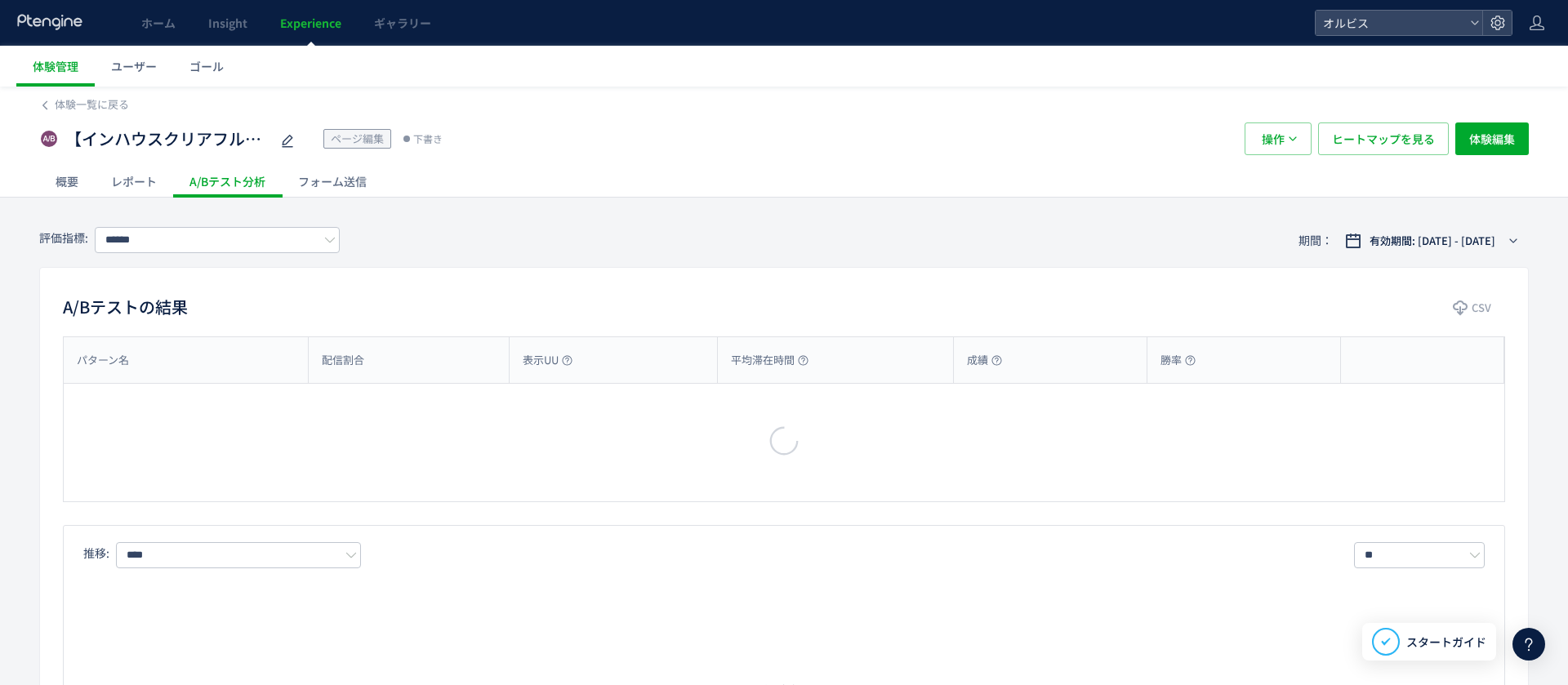 type on "*********" 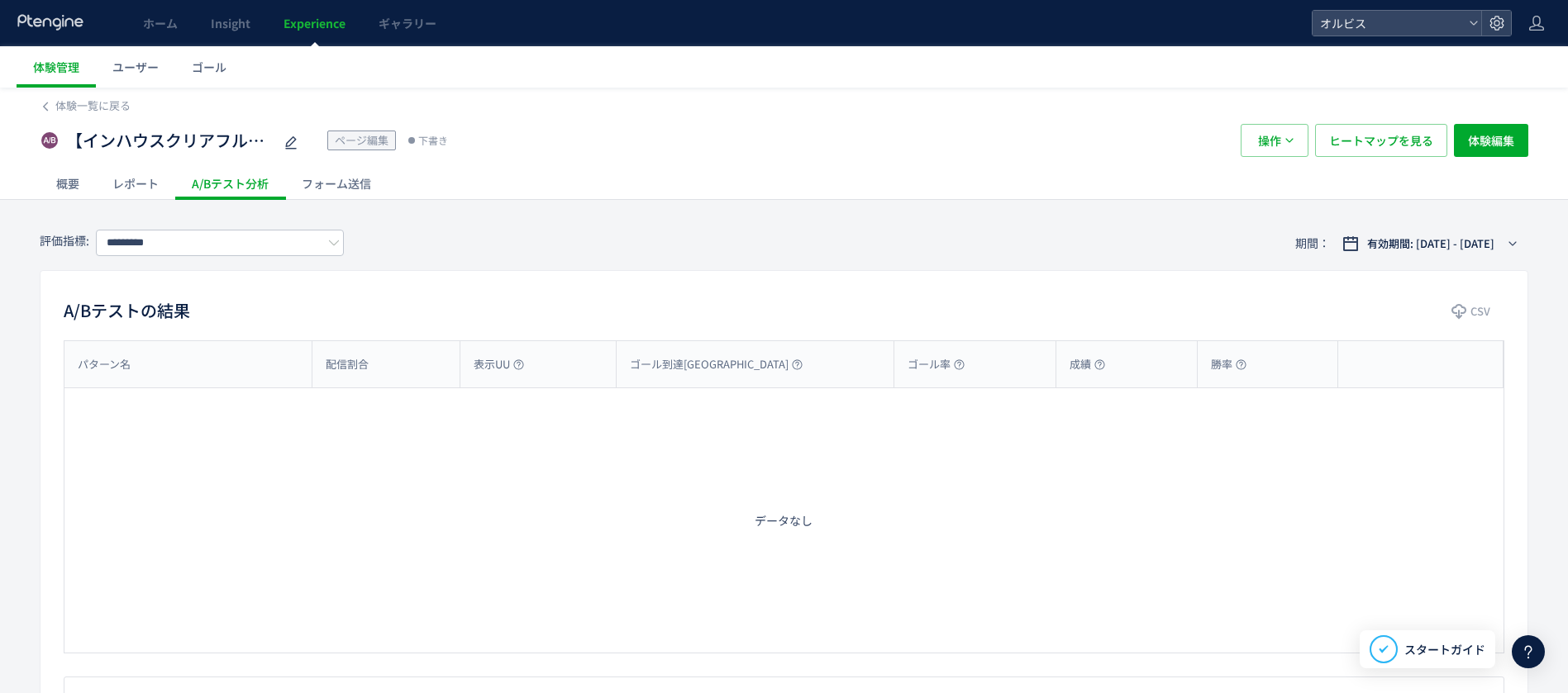 click on "概要" 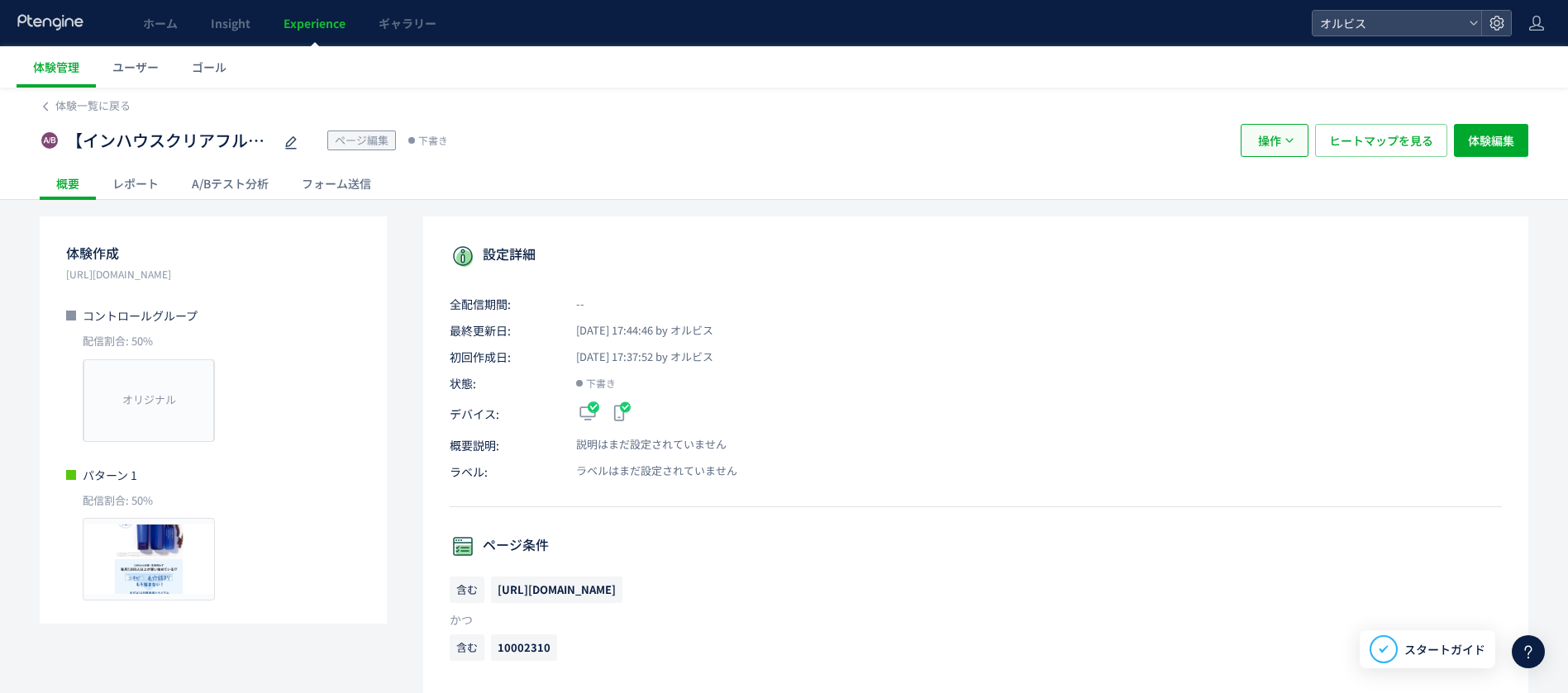 click on "操作" 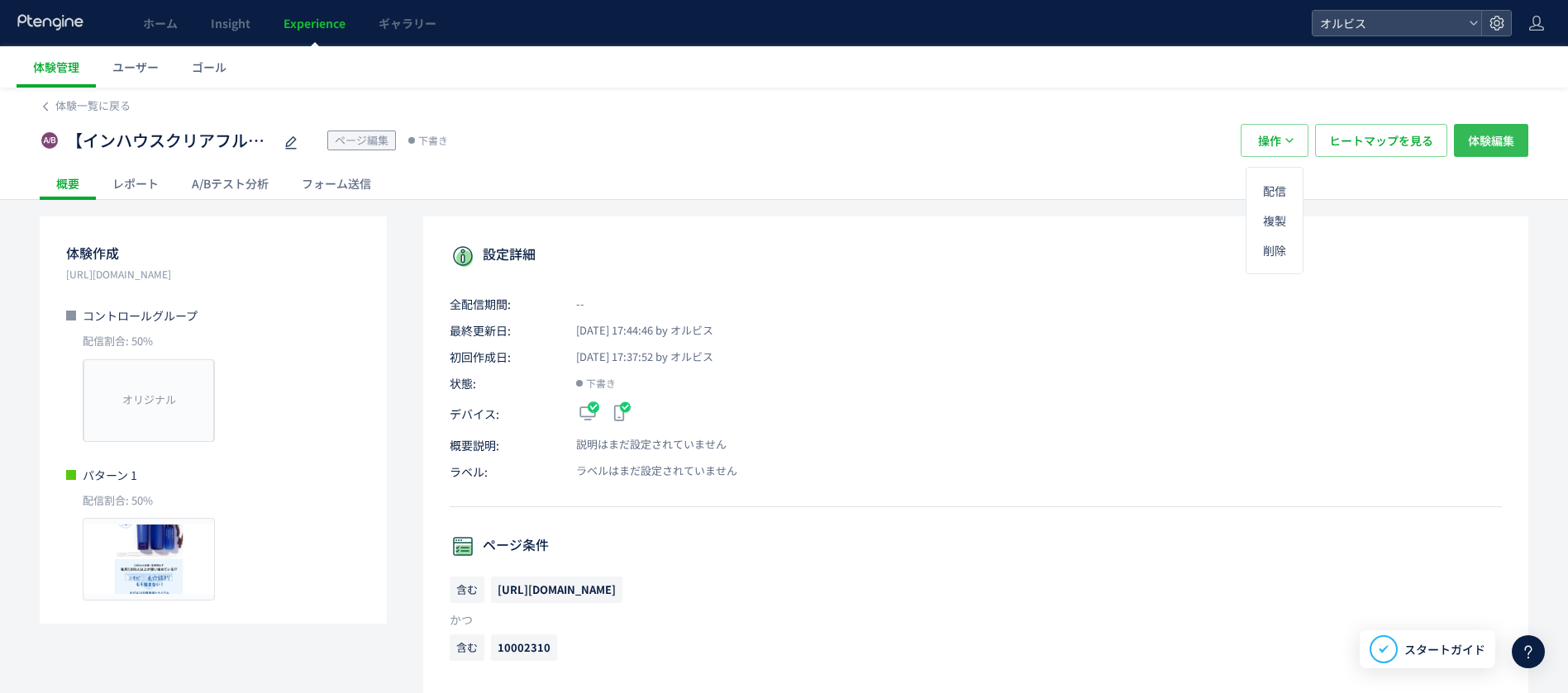 click on "体験編集" at bounding box center (1491, 140) 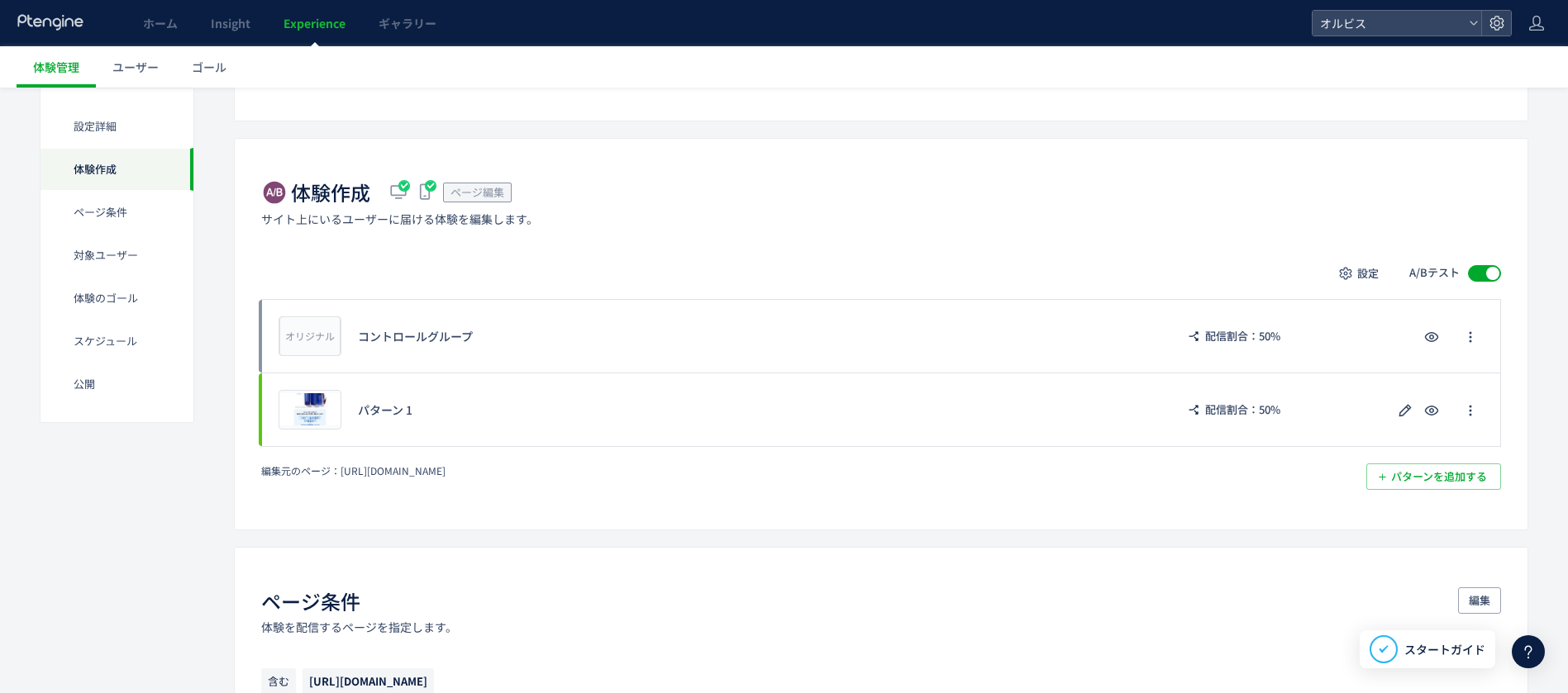 scroll, scrollTop: 258, scrollLeft: 0, axis: vertical 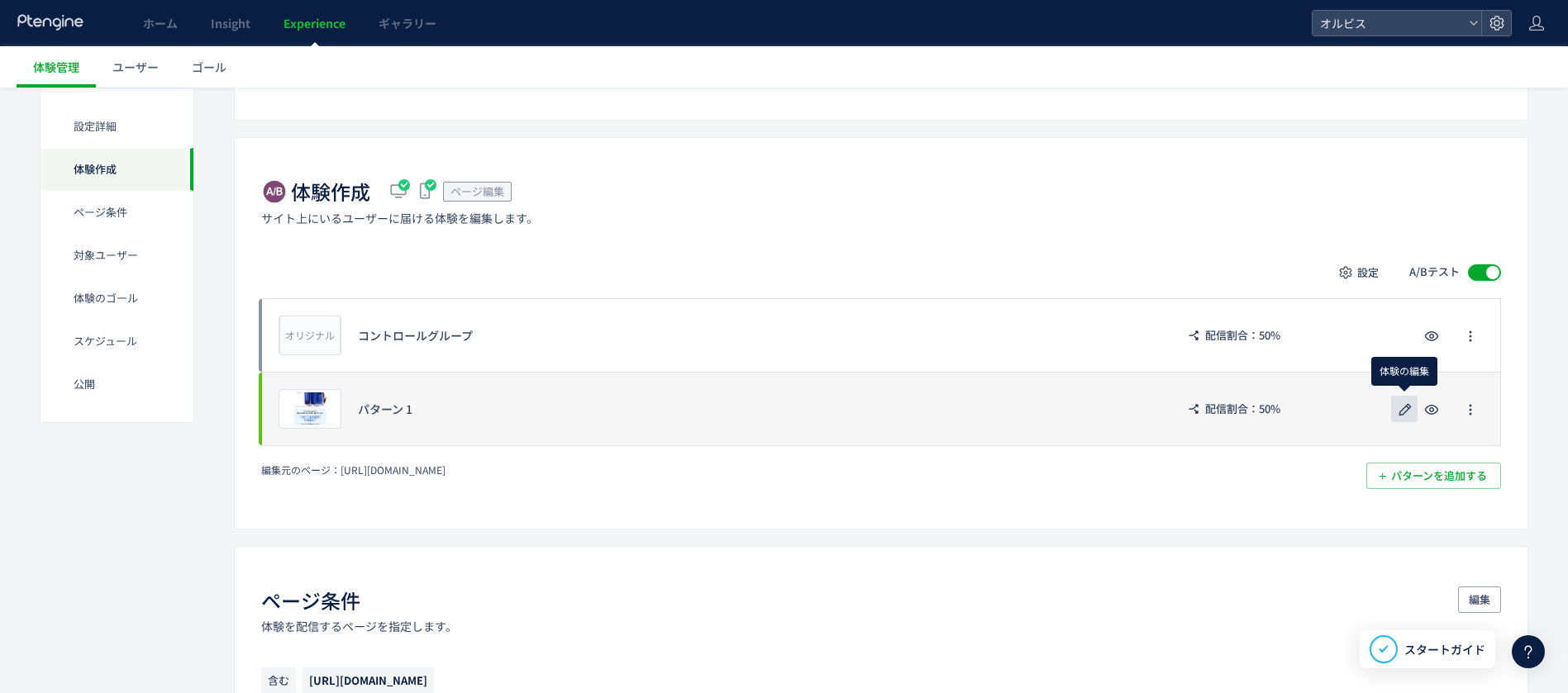 click 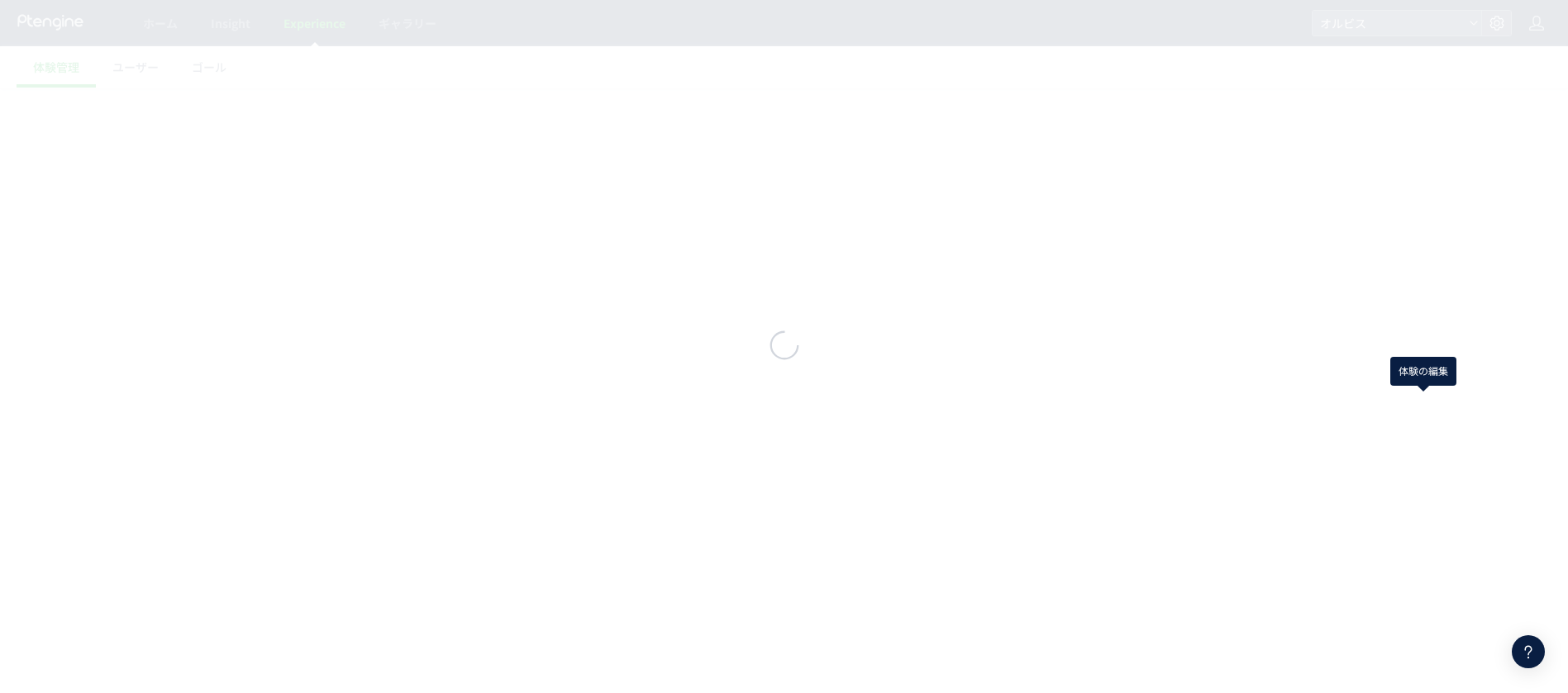 scroll, scrollTop: 0, scrollLeft: 0, axis: both 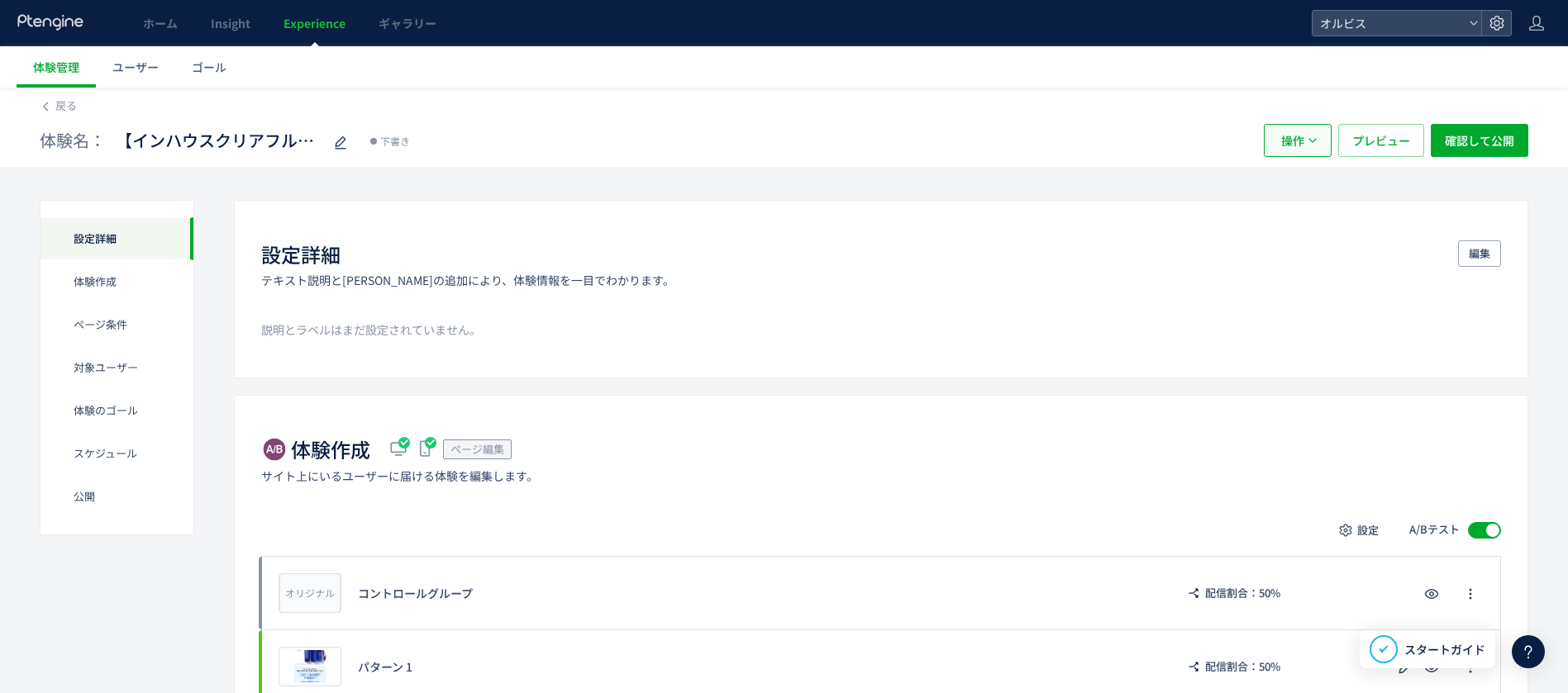 click on "操作" 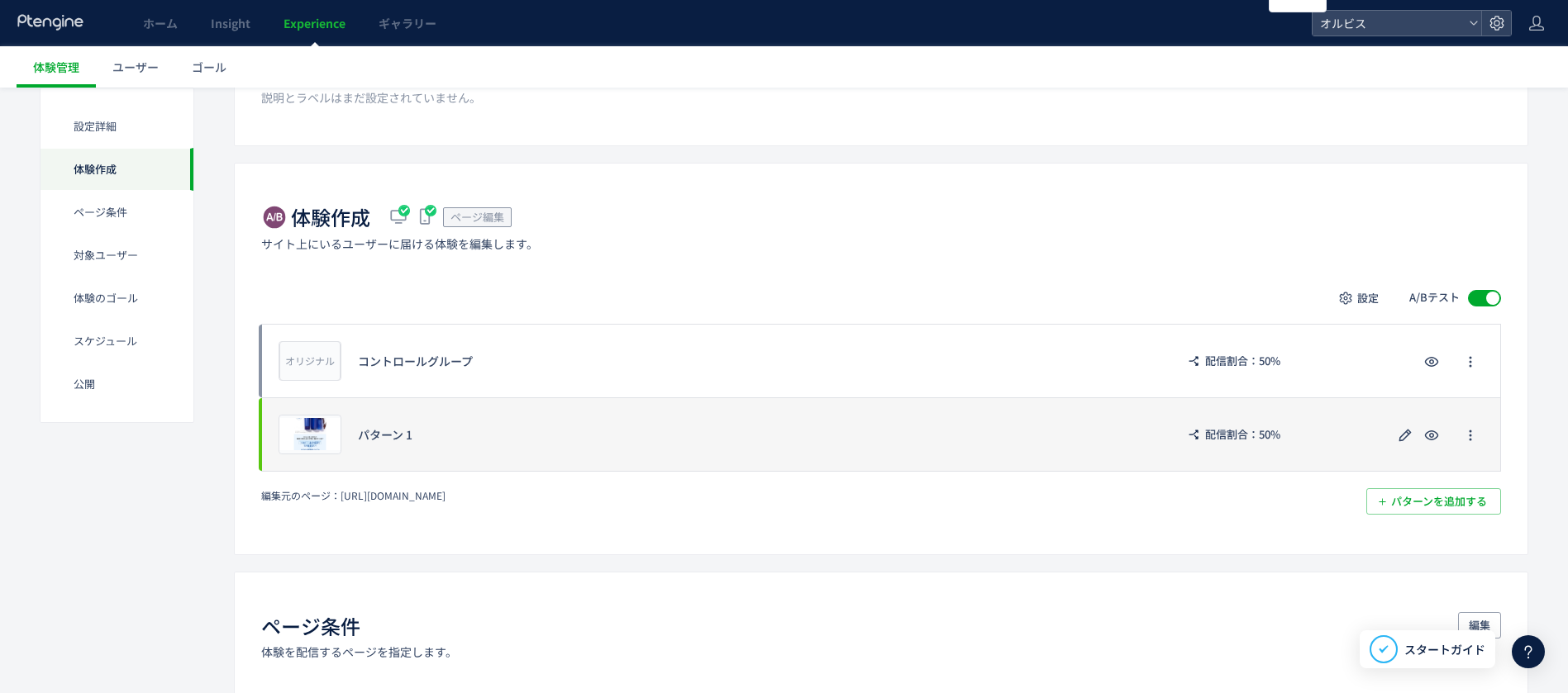 scroll, scrollTop: 233, scrollLeft: 0, axis: vertical 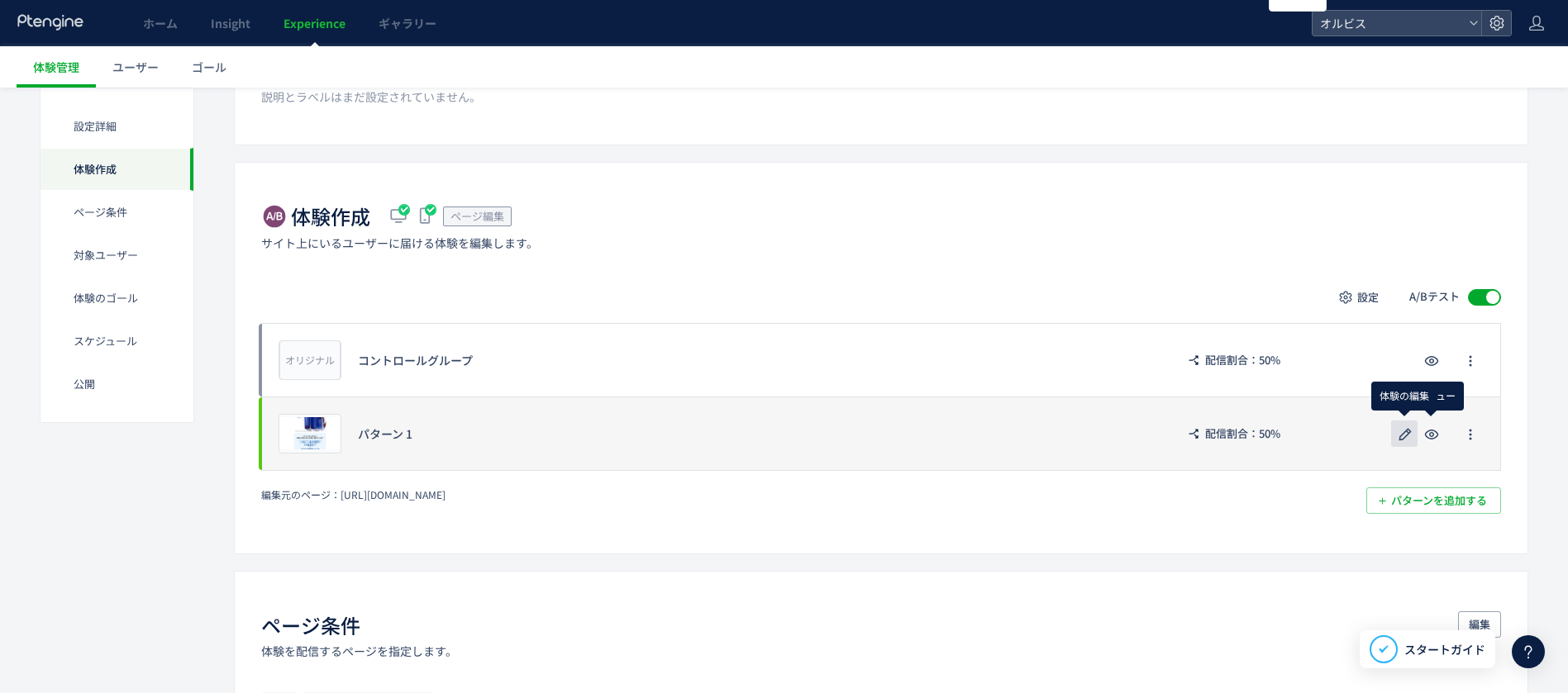 click 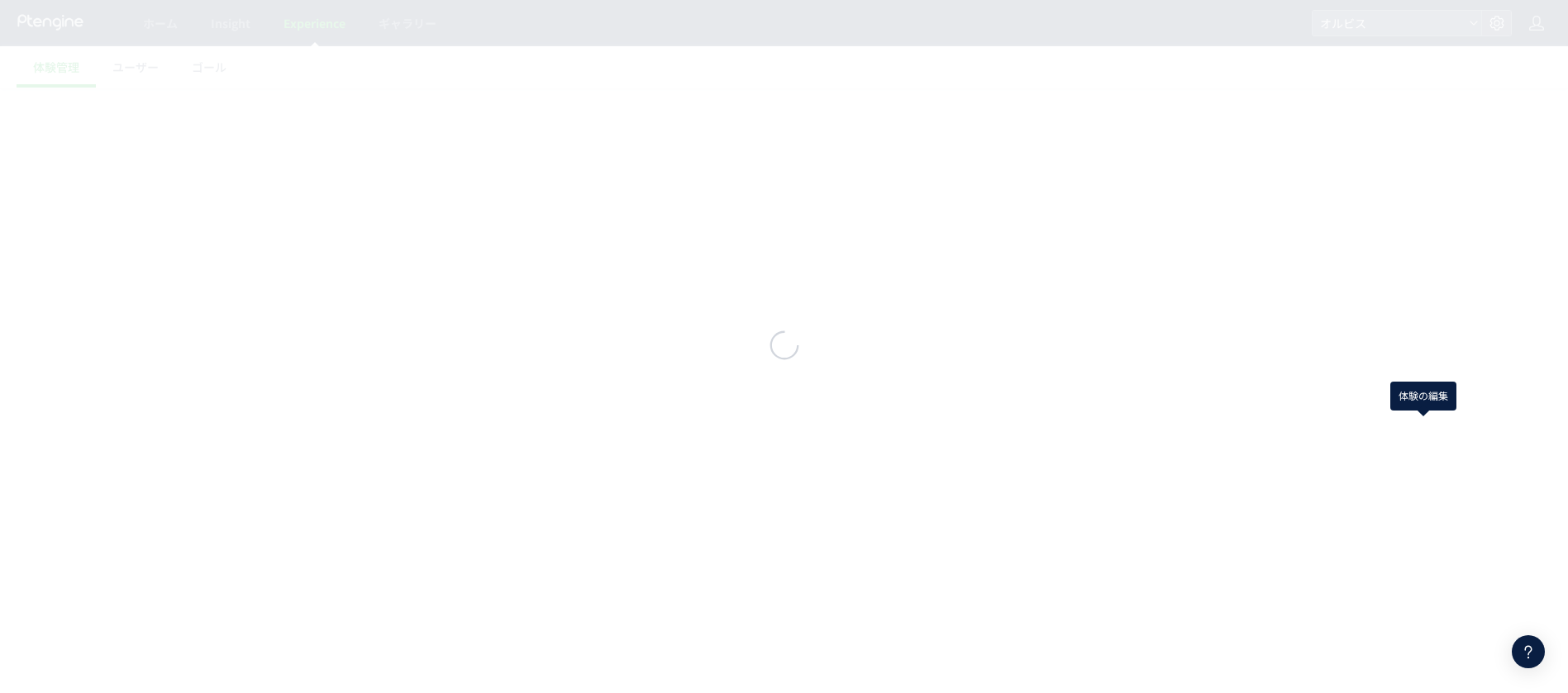 scroll, scrollTop: 0, scrollLeft: 0, axis: both 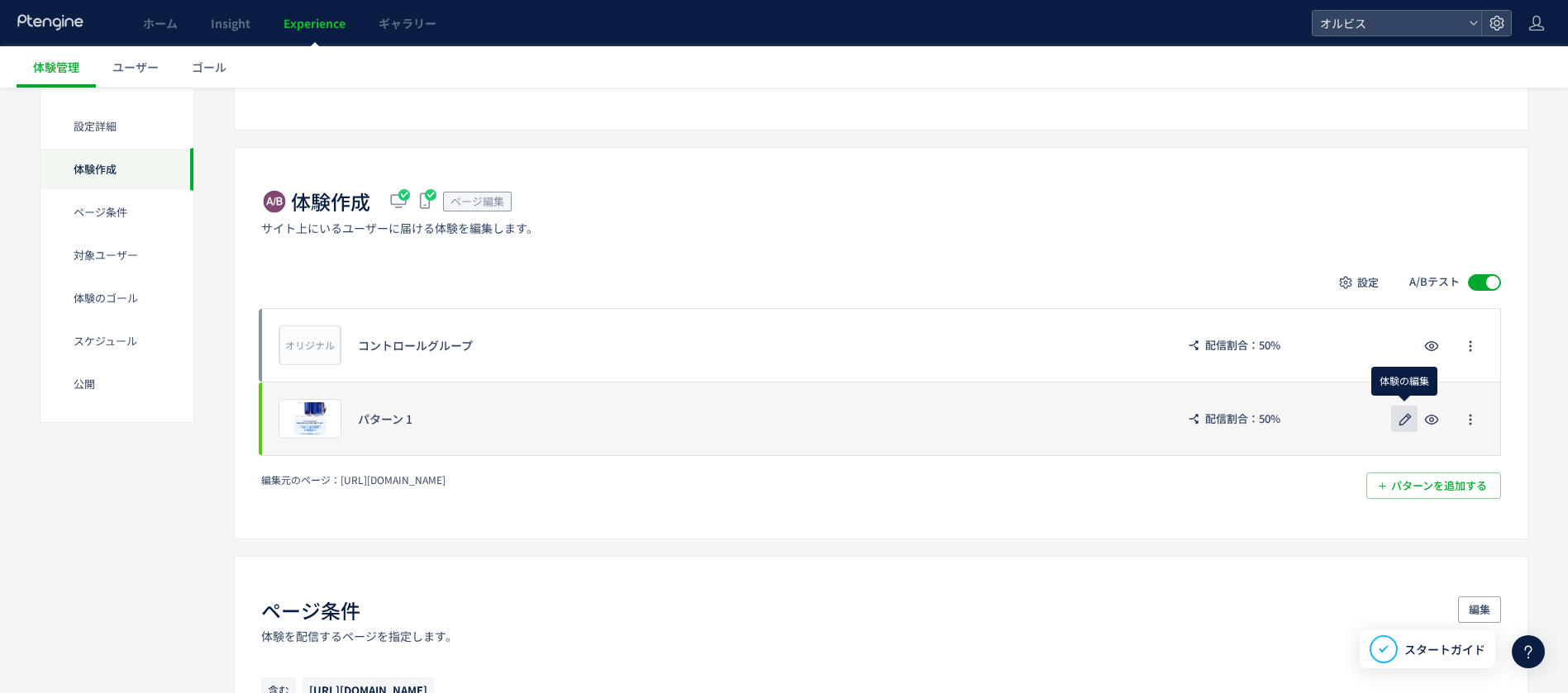click 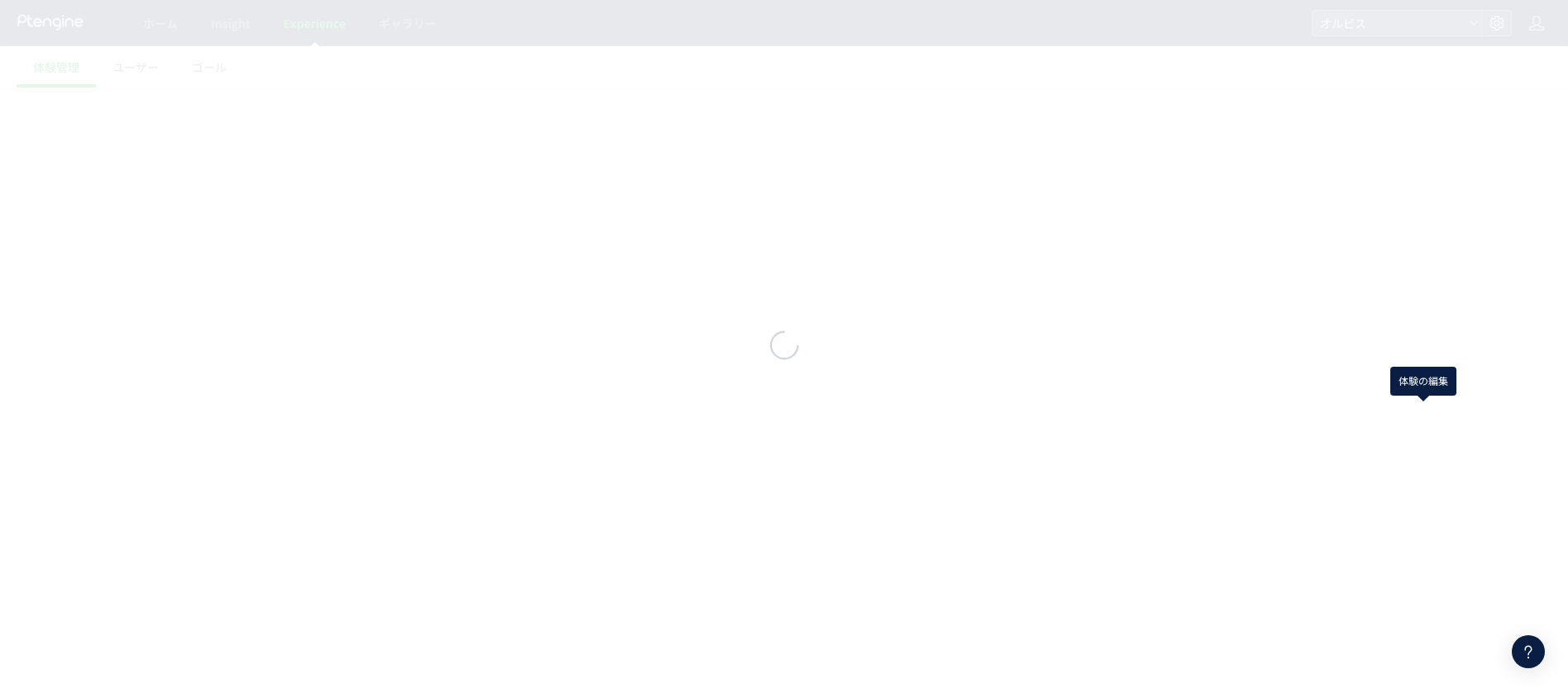scroll, scrollTop: 0, scrollLeft: 0, axis: both 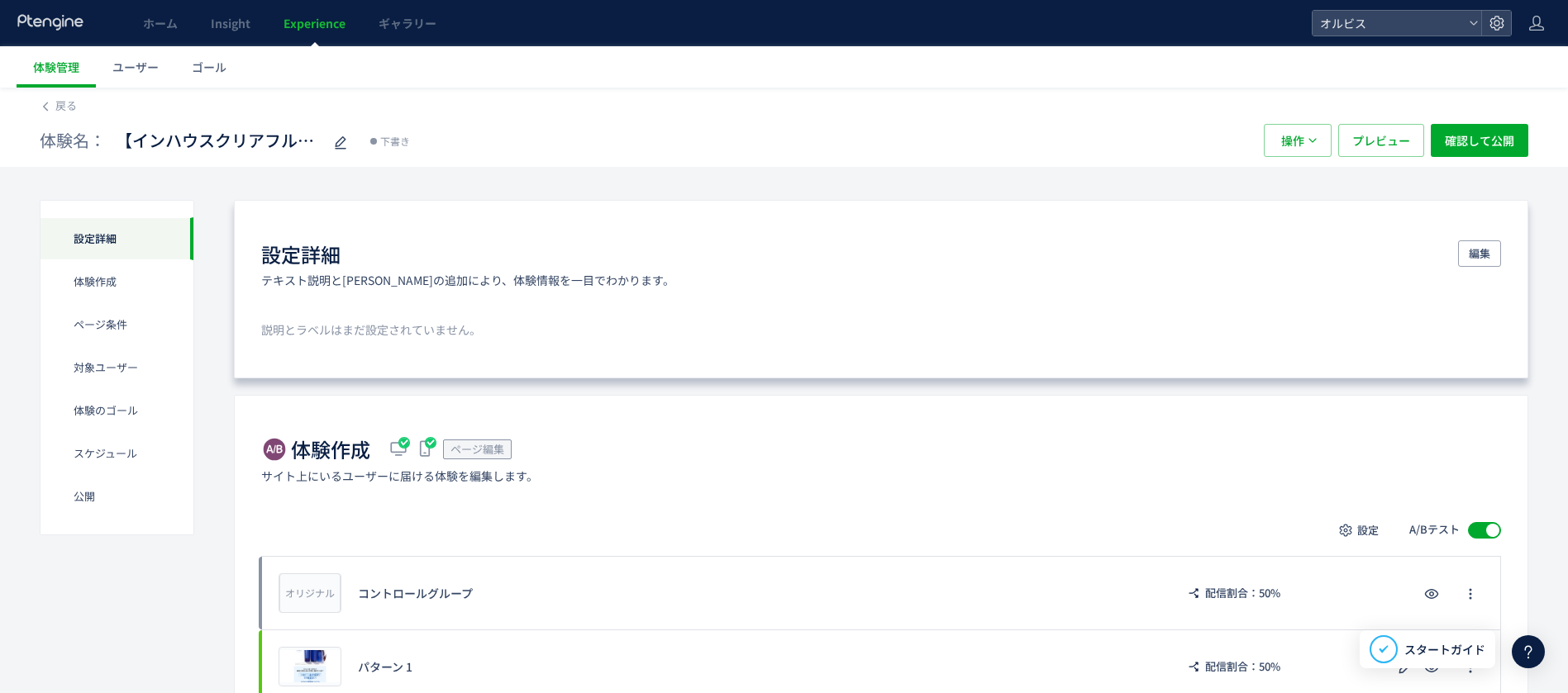 click on "設定詳細  テキスト説明と[PERSON_NAME]の追加により、体験情報を一目でわかります。 編集 説明とラベルはまだ設定されていません。" at bounding box center (881, 289) 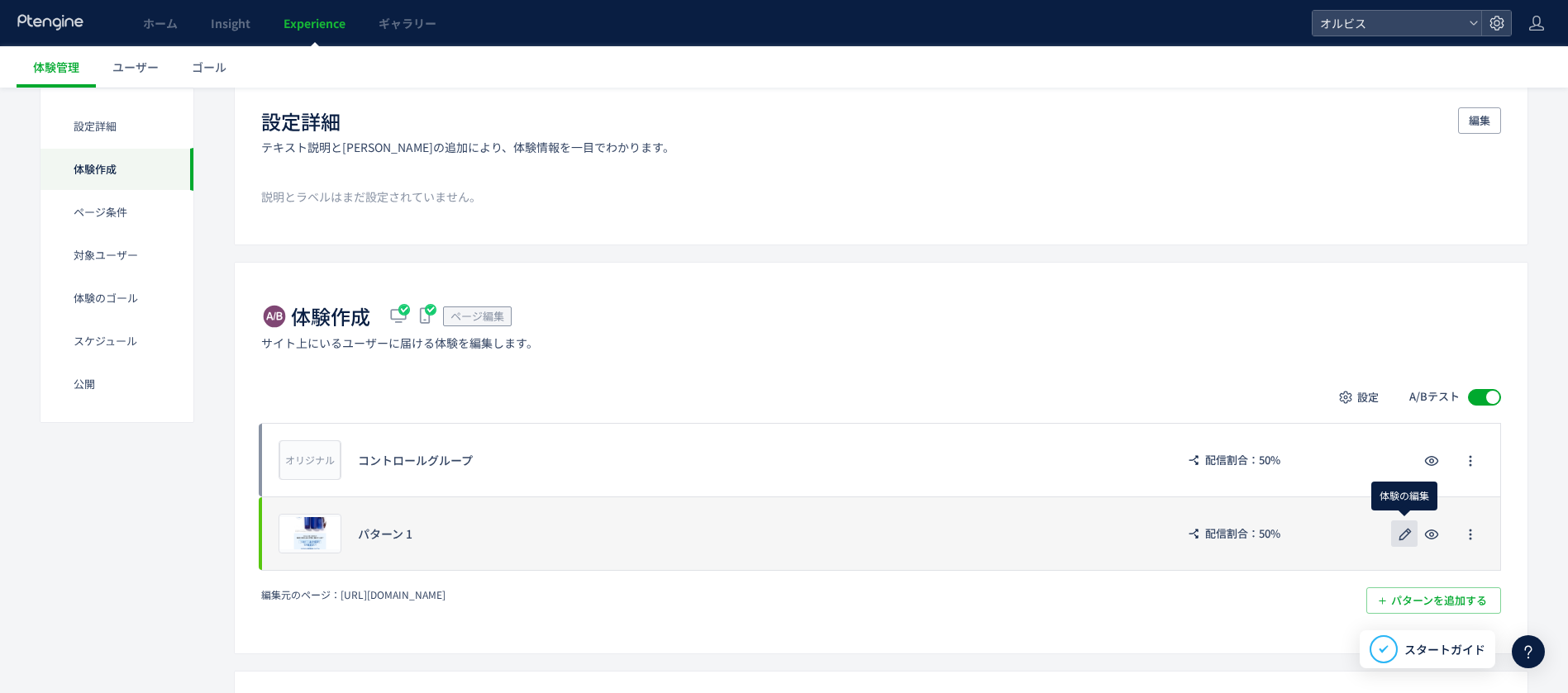 scroll, scrollTop: 134, scrollLeft: 0, axis: vertical 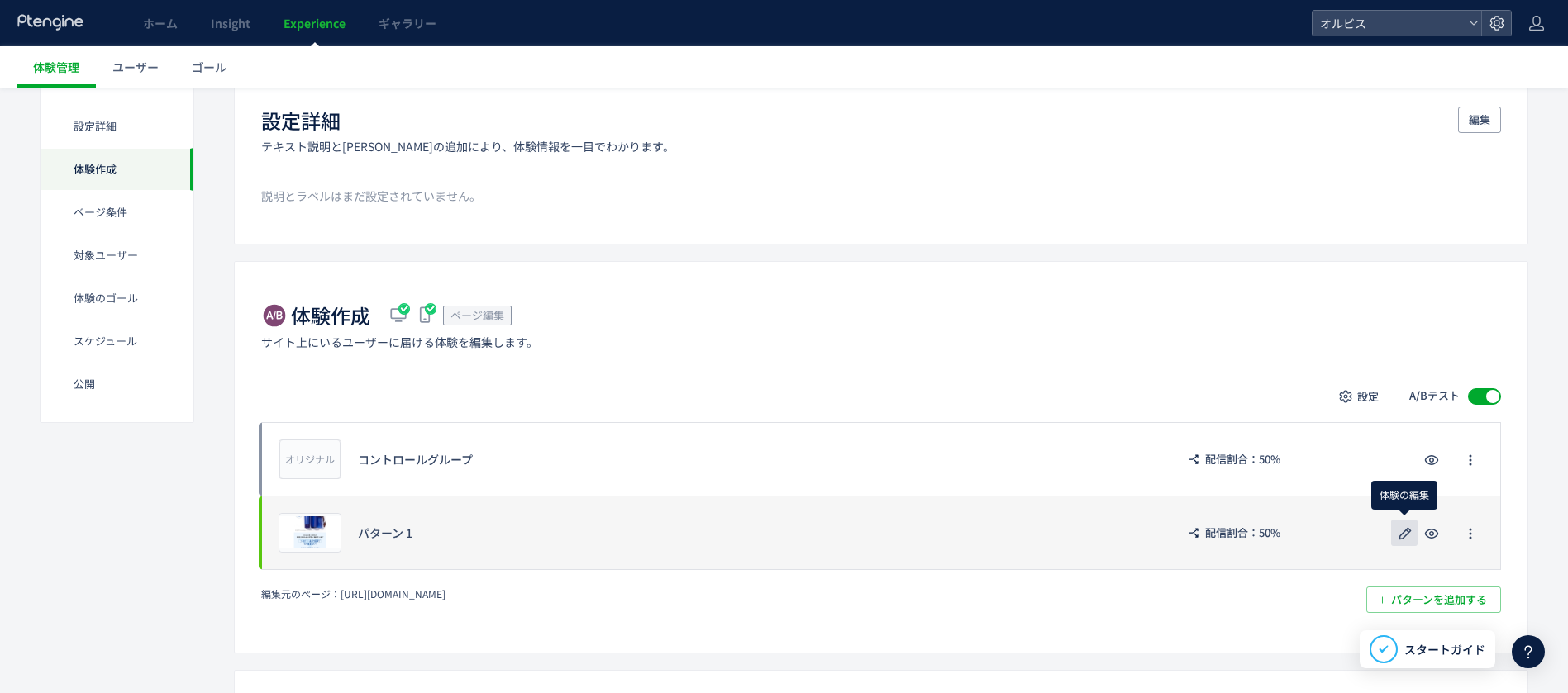 click 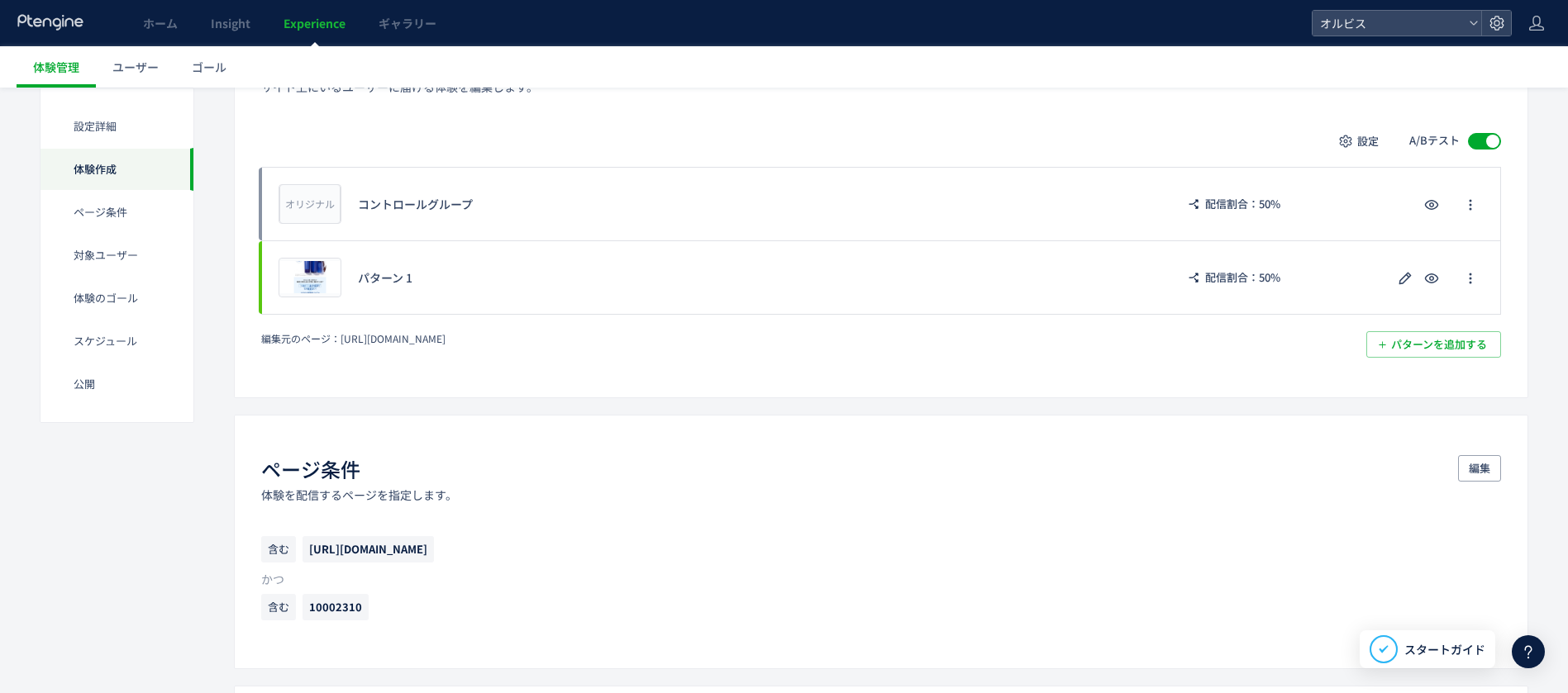 scroll, scrollTop: 391, scrollLeft: 0, axis: vertical 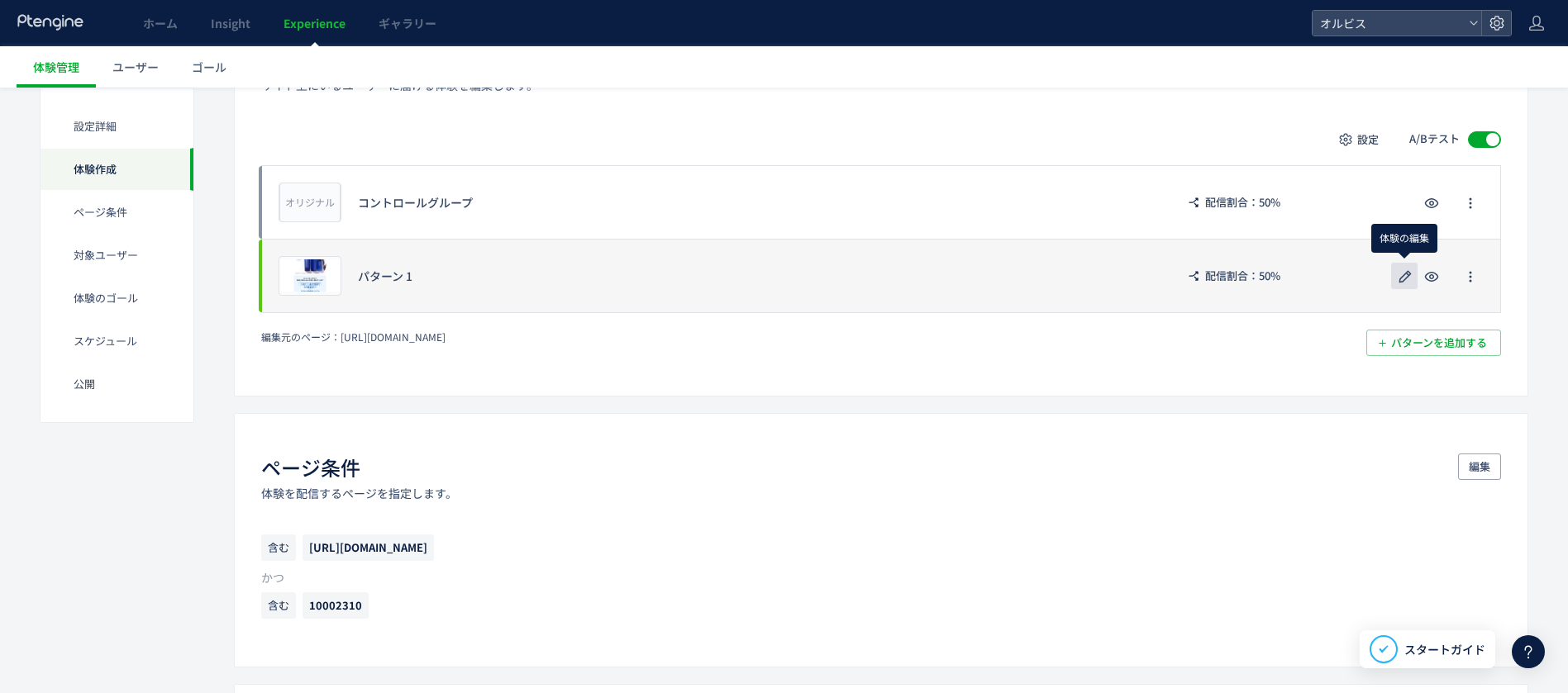 click 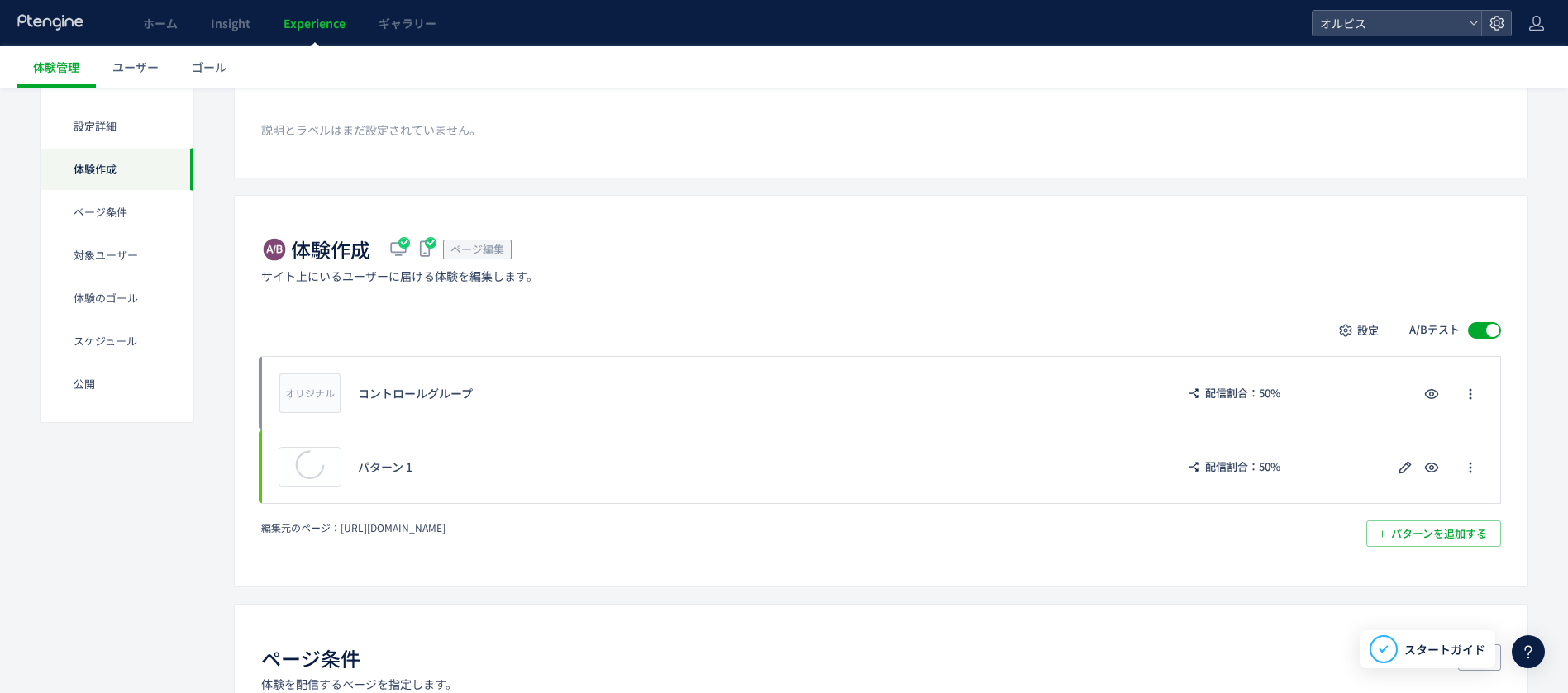 scroll, scrollTop: 203, scrollLeft: 0, axis: vertical 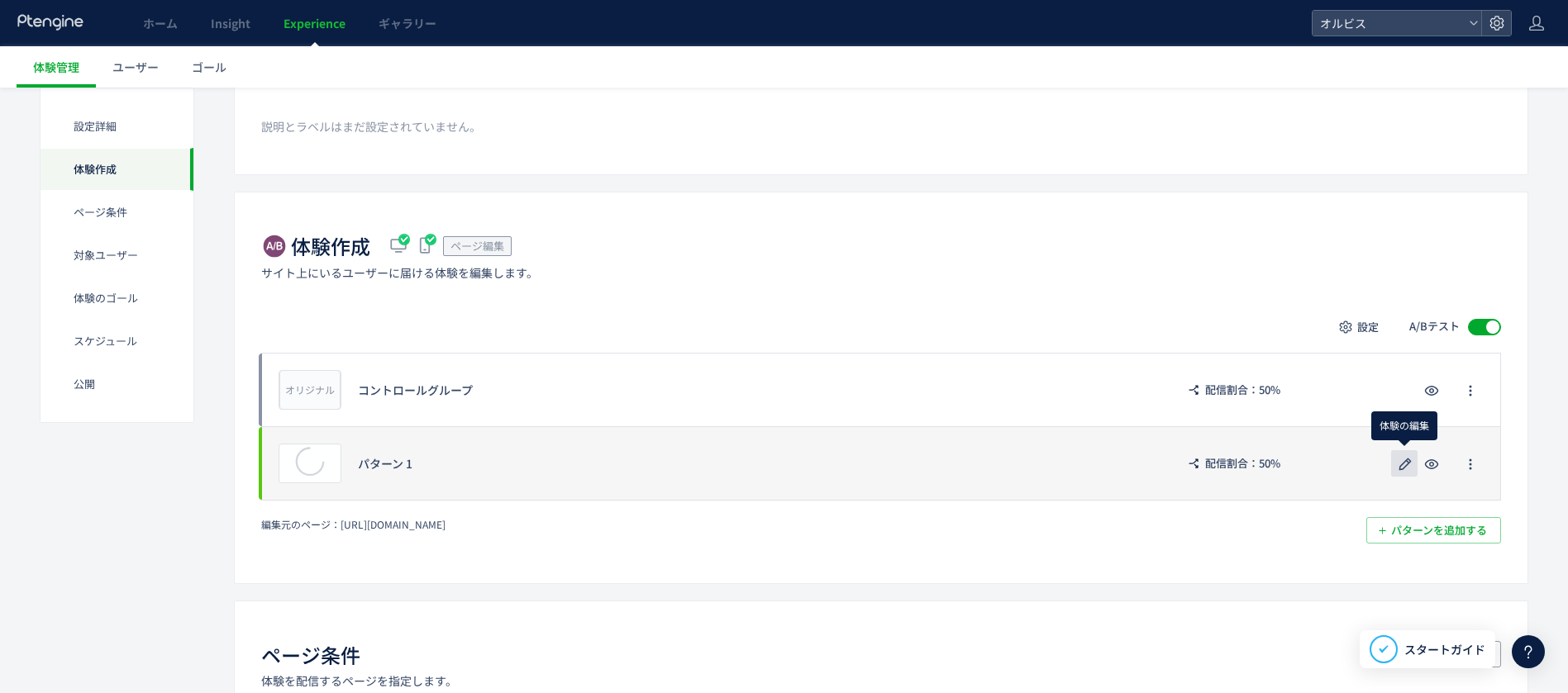 click 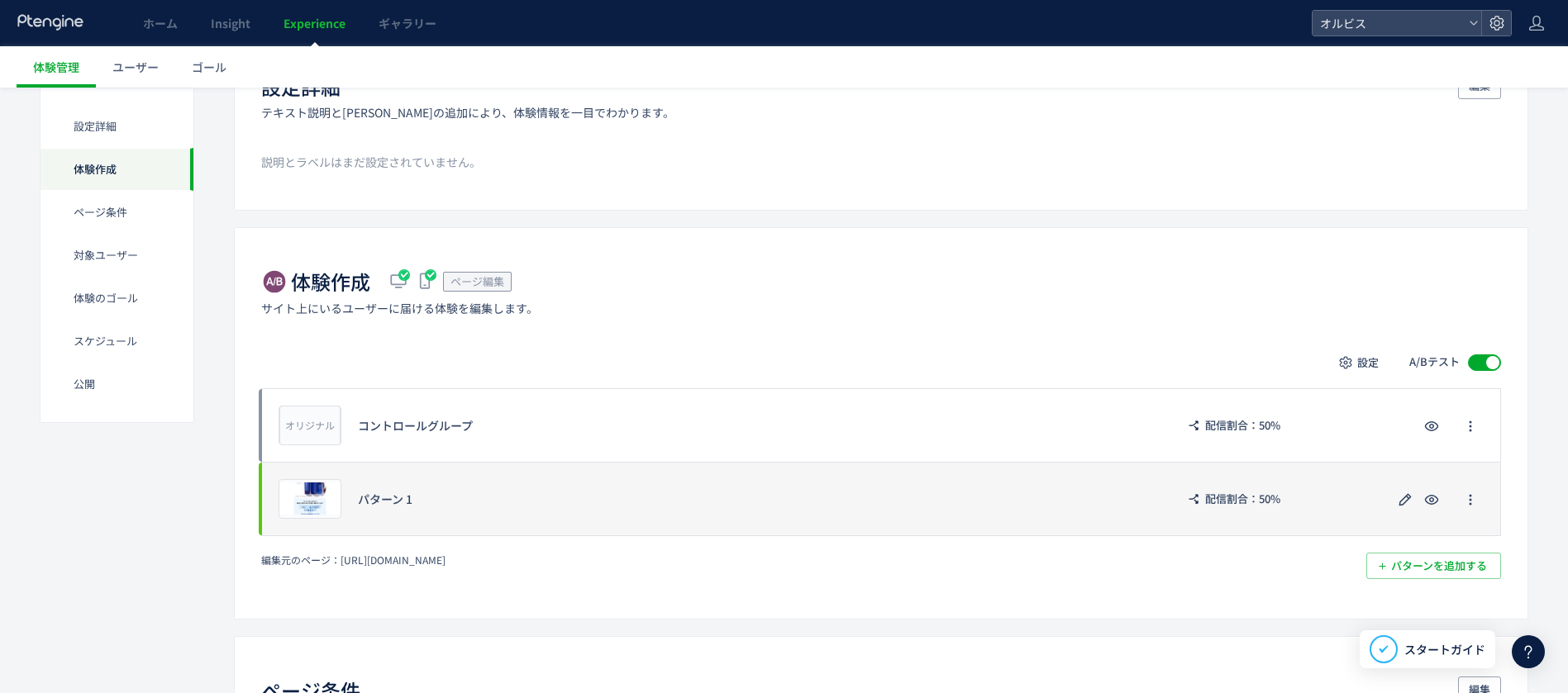 scroll, scrollTop: 169, scrollLeft: 0, axis: vertical 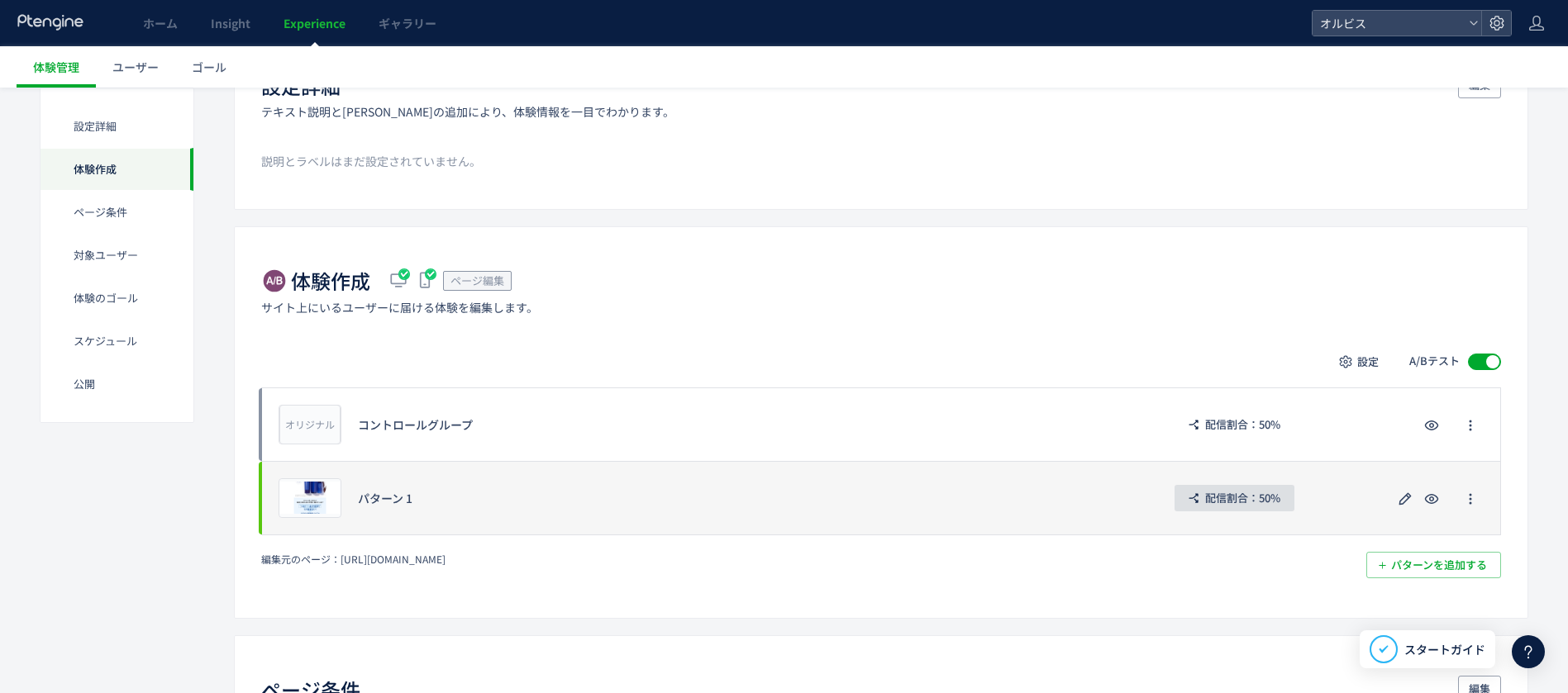 click on "配信割合：50%" at bounding box center (1242, 498) 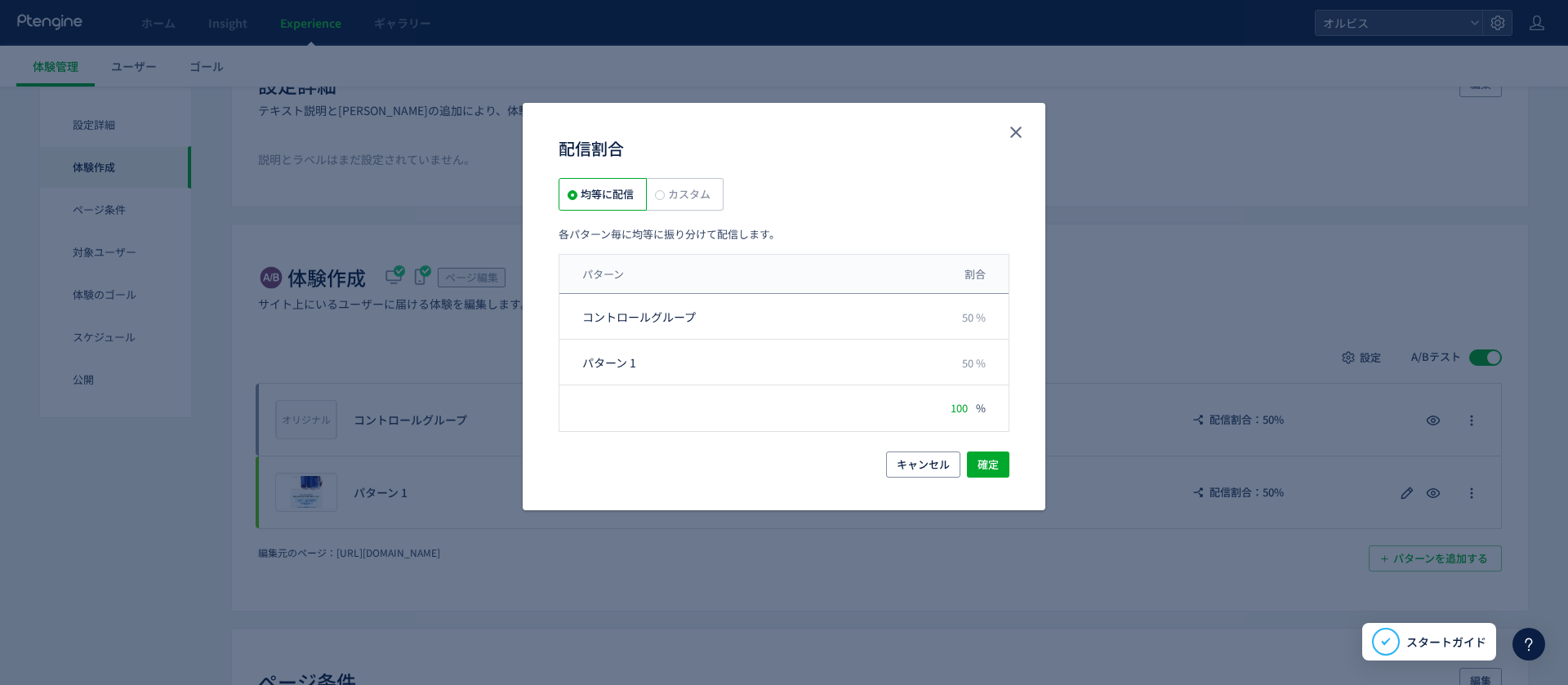 click on "カスタム" 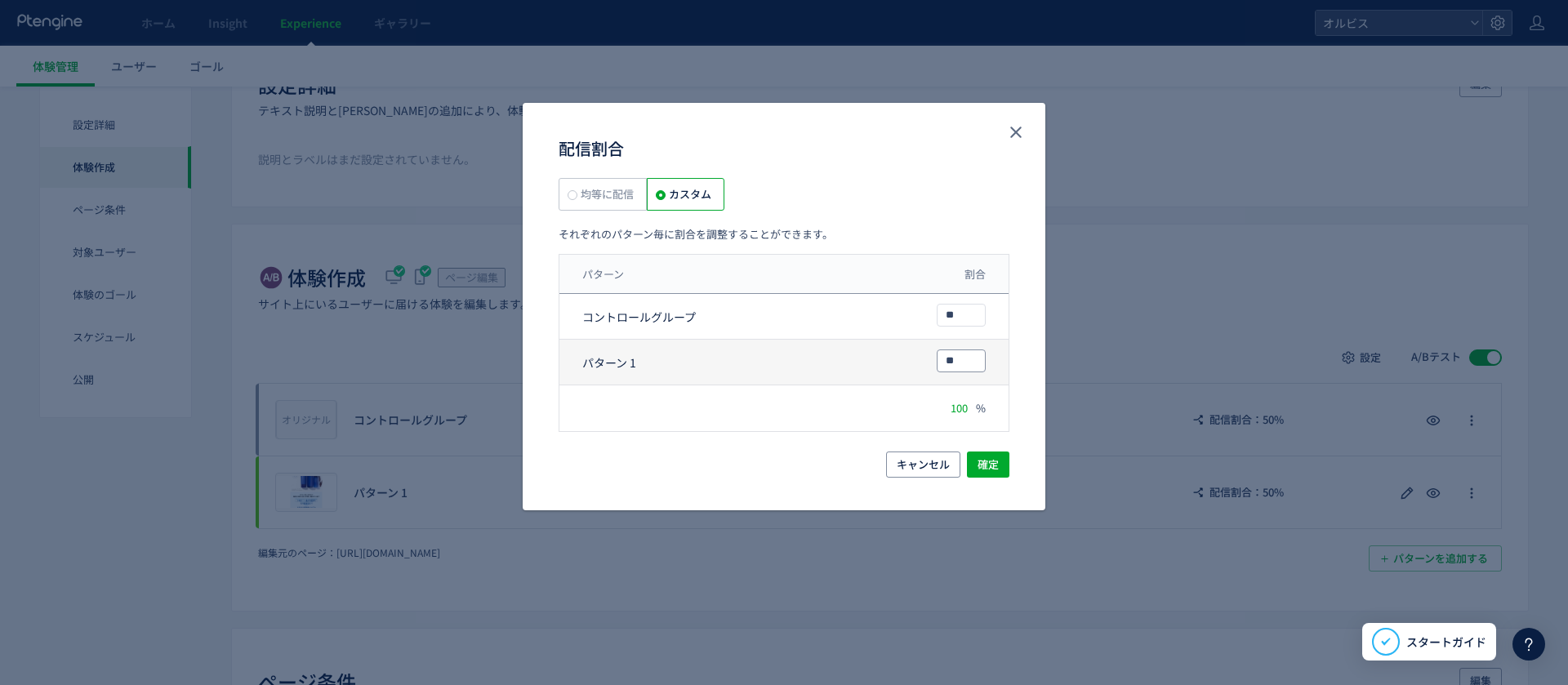 drag, startPoint x: 955, startPoint y: 363, endPoint x: 922, endPoint y: 364, distance: 33.015148 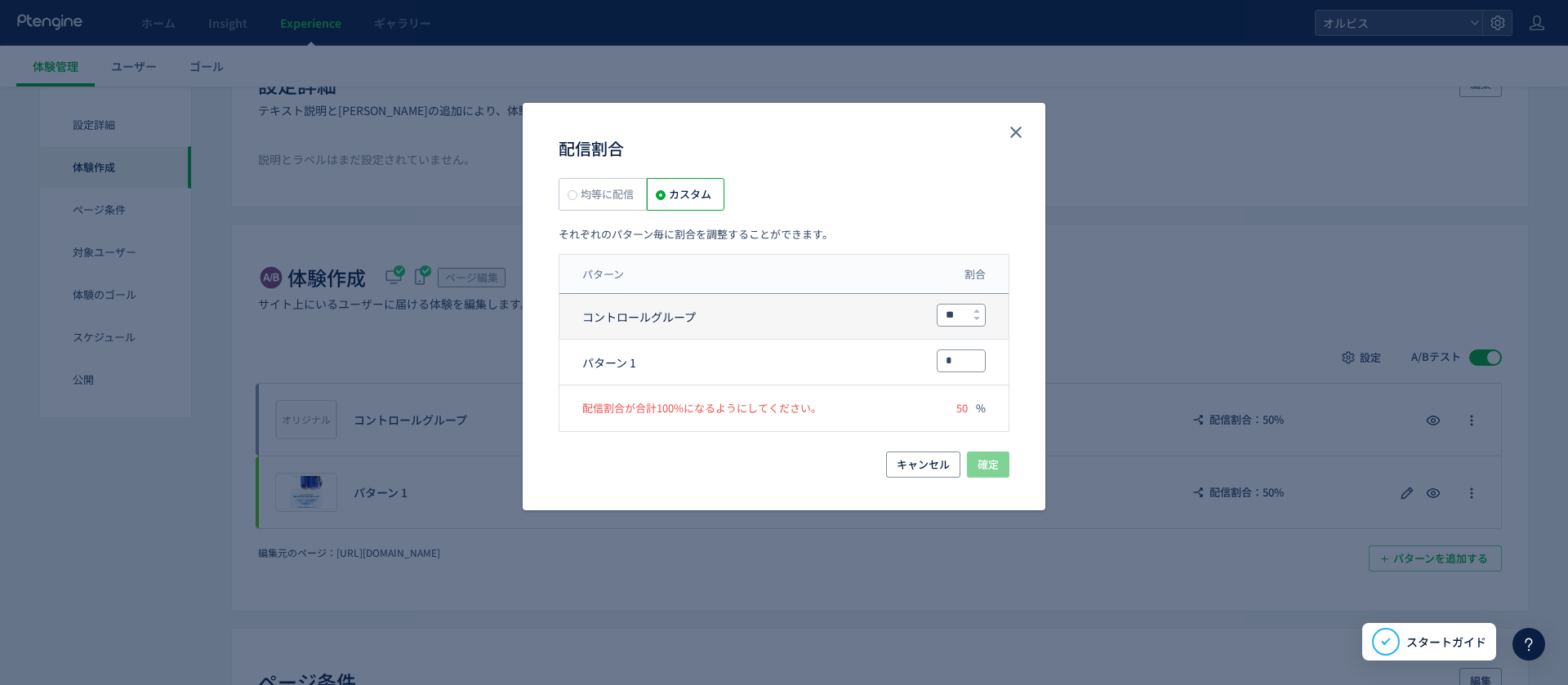 type on "*" 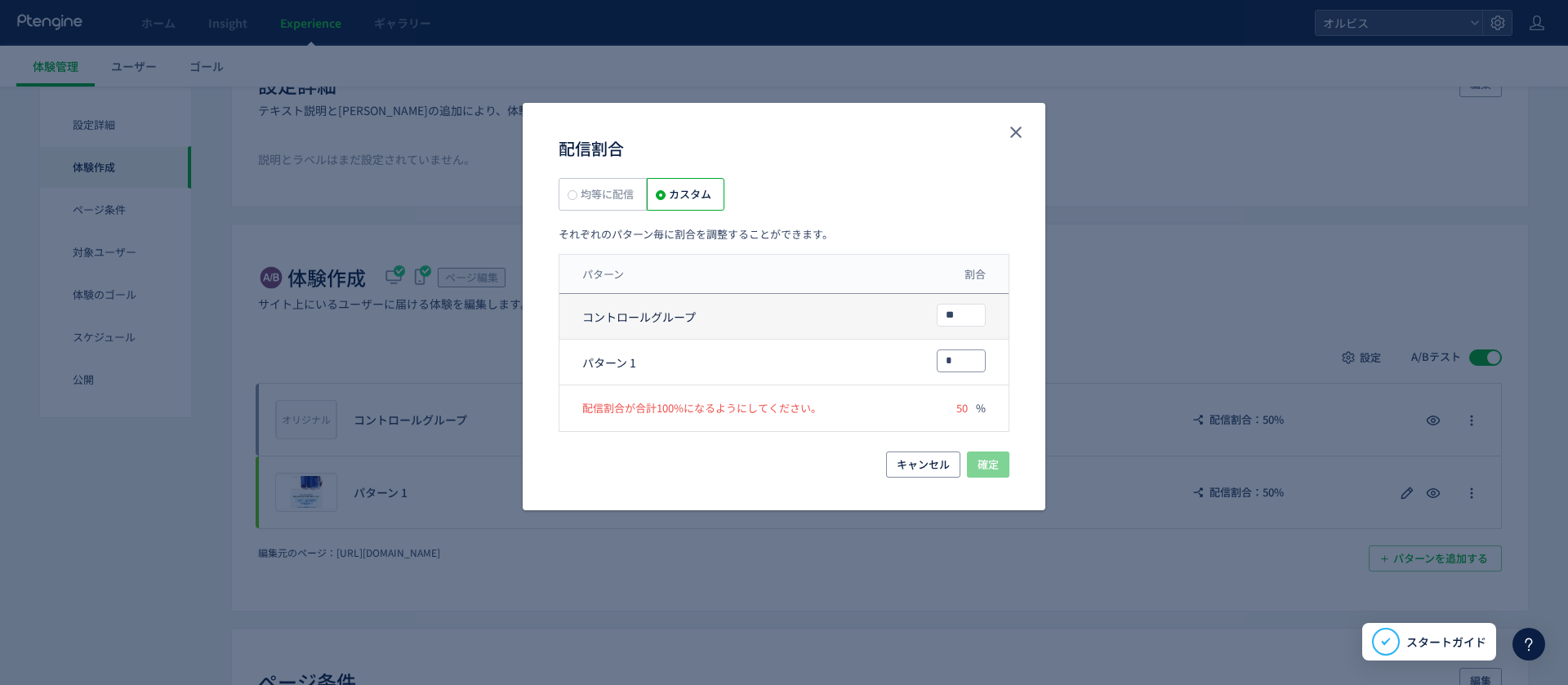 drag, startPoint x: 938, startPoint y: 314, endPoint x: 929, endPoint y: 318, distance: 9.848858 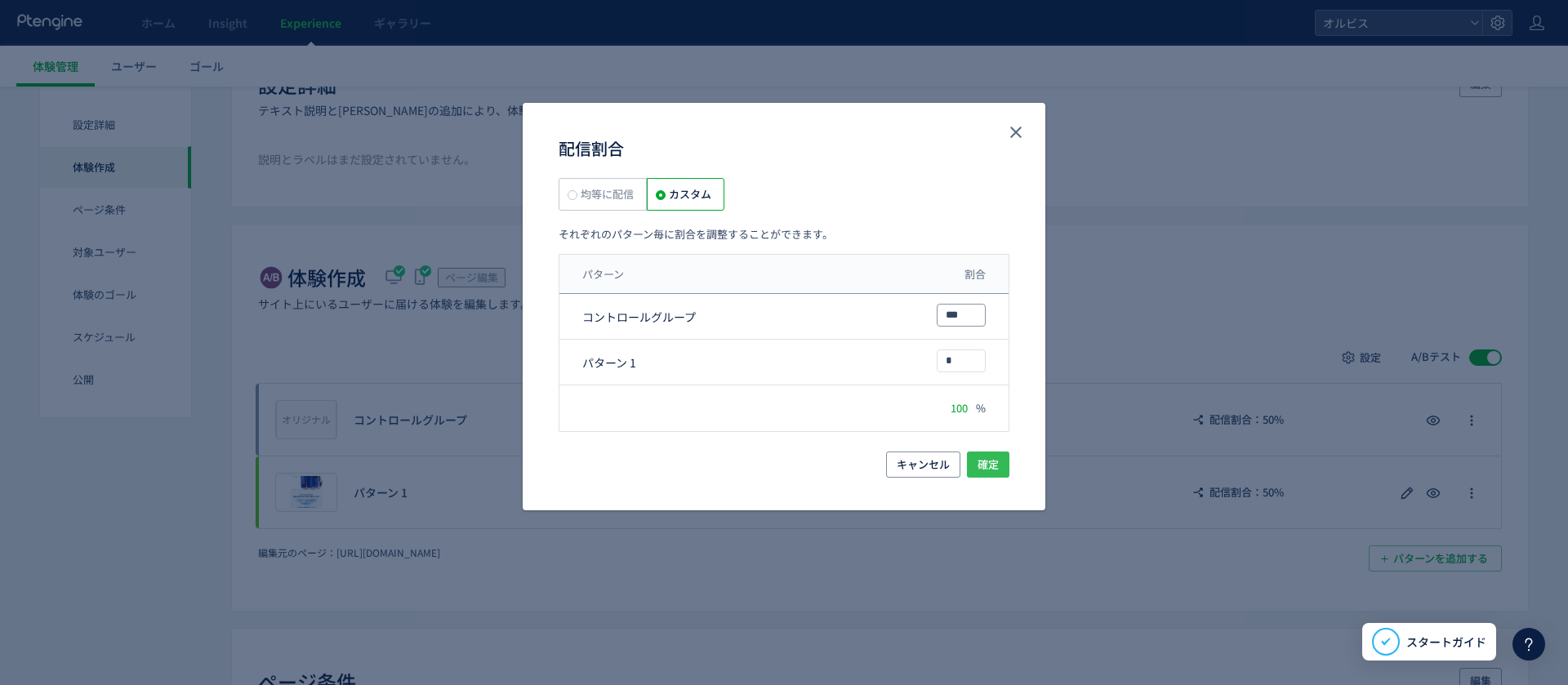 type on "***" 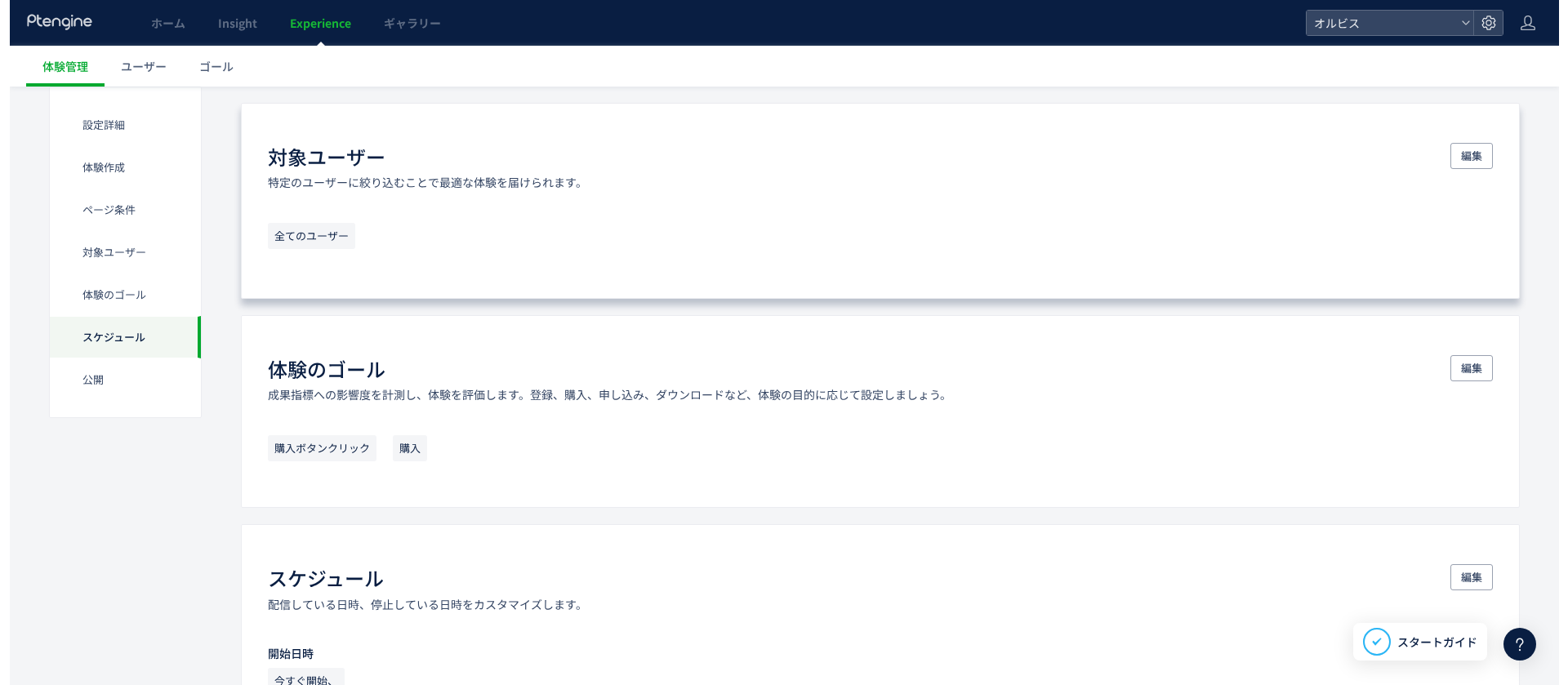 scroll, scrollTop: 1553, scrollLeft: 0, axis: vertical 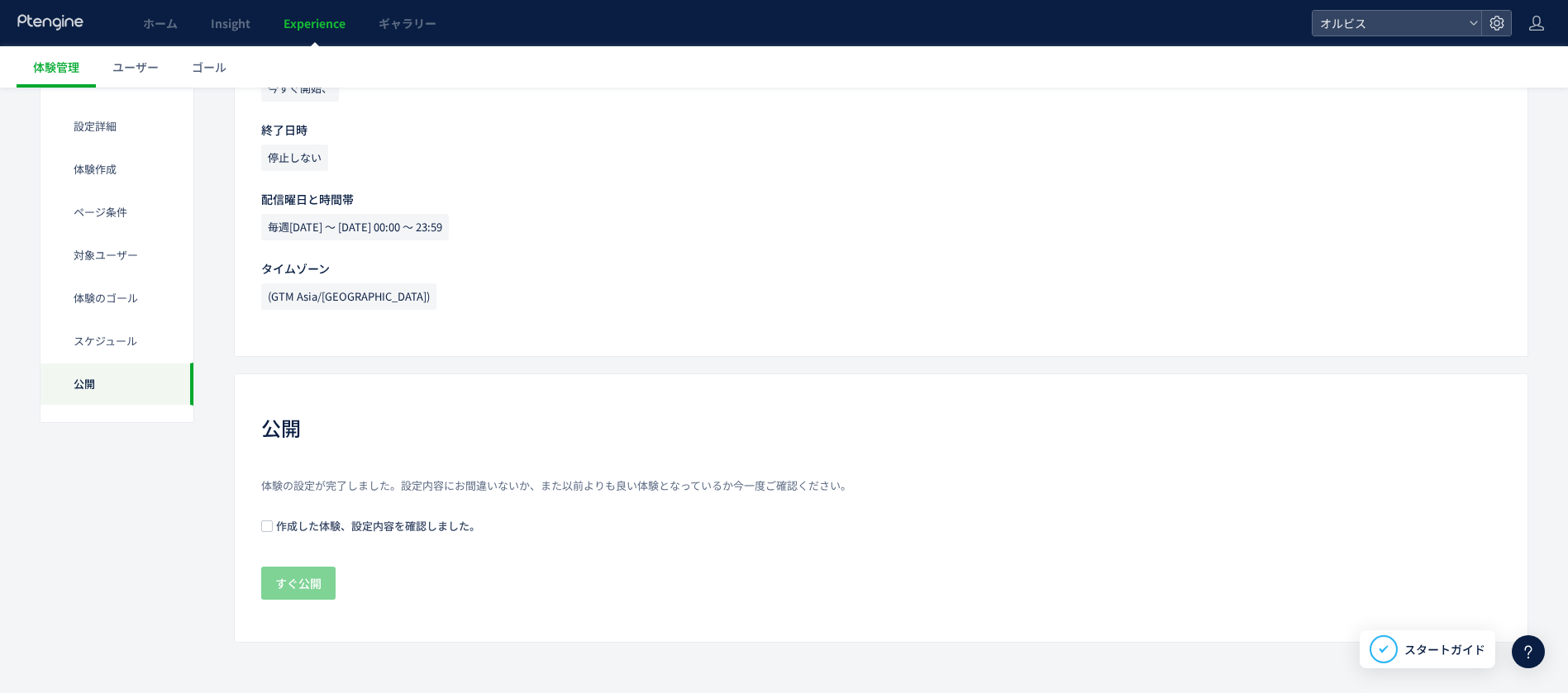click on "作成した体験、設定内容を確認しました。" at bounding box center [376, 525] 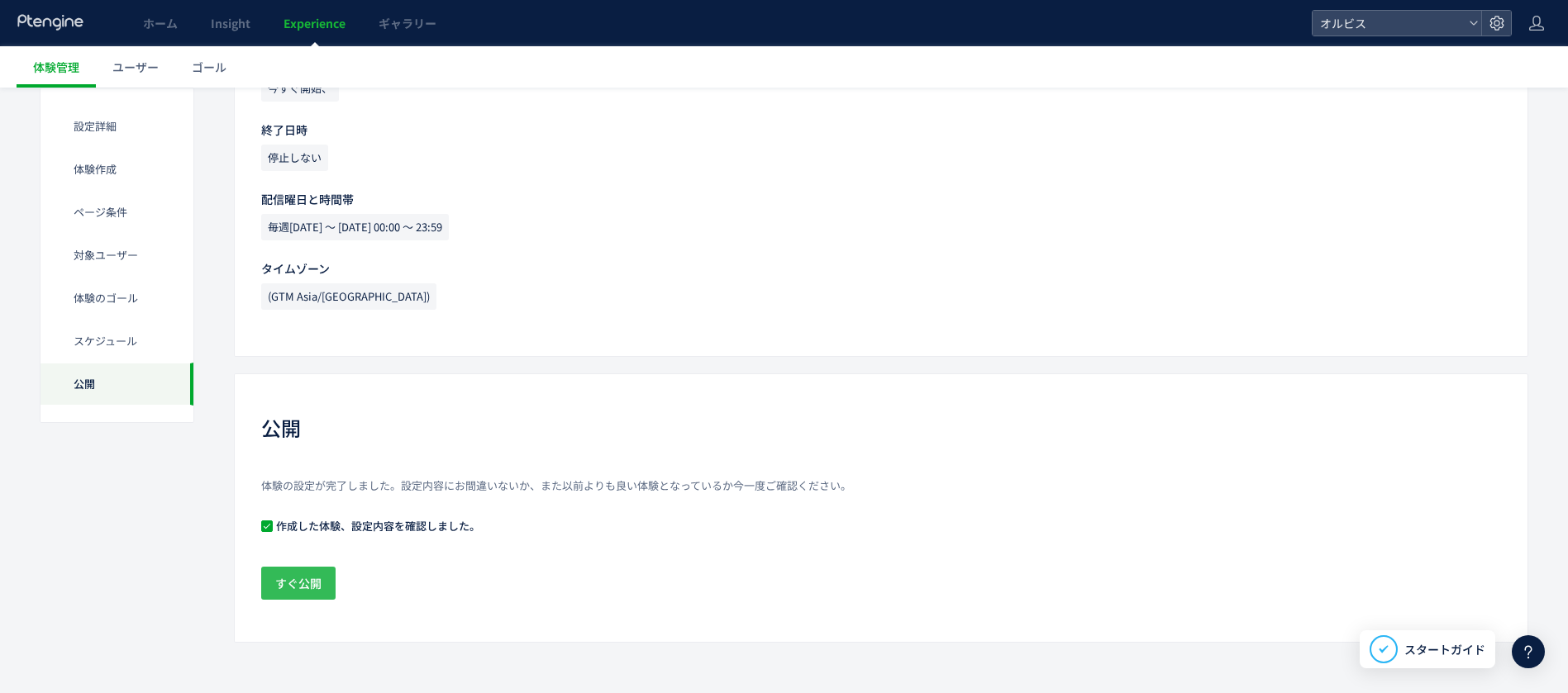 click on "すぐ公開" at bounding box center [298, 583] 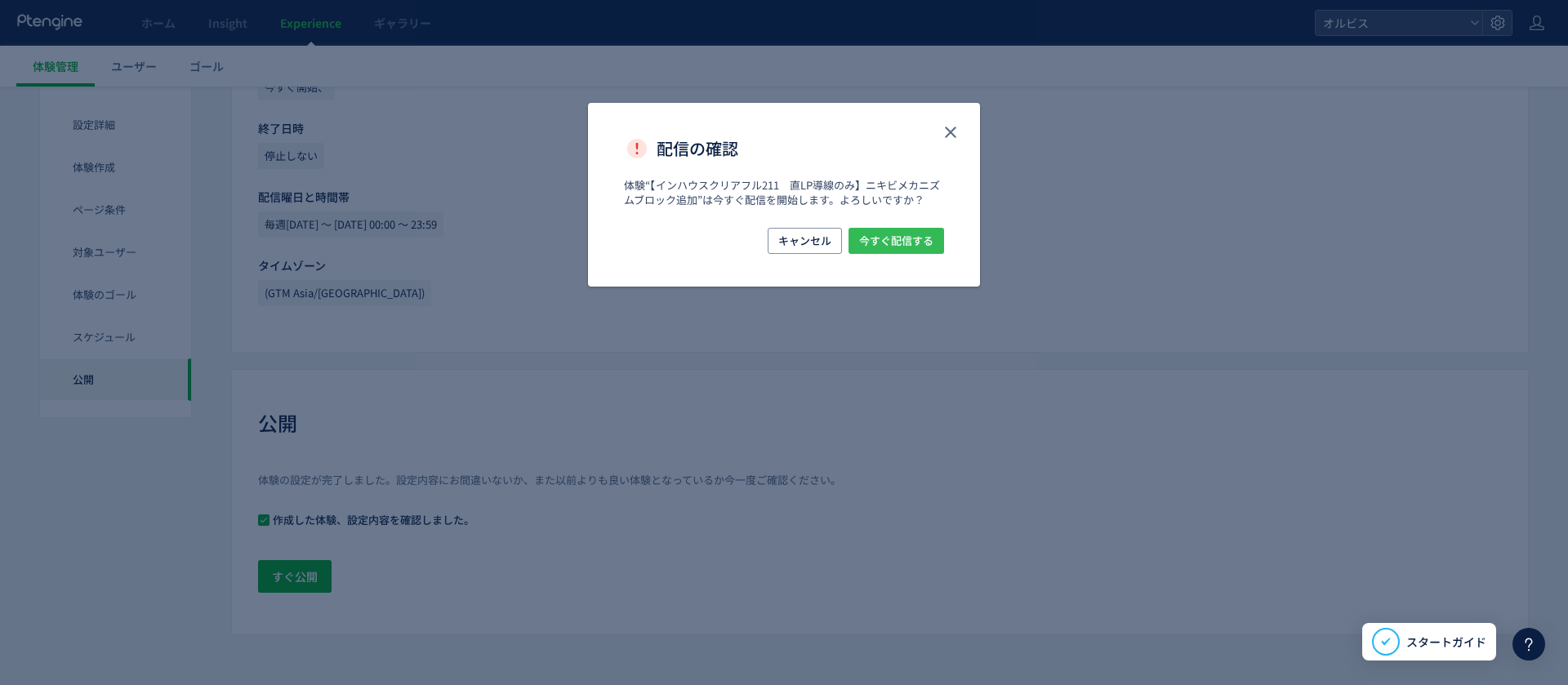 click on "今すぐ配信する" at bounding box center (896, 241) 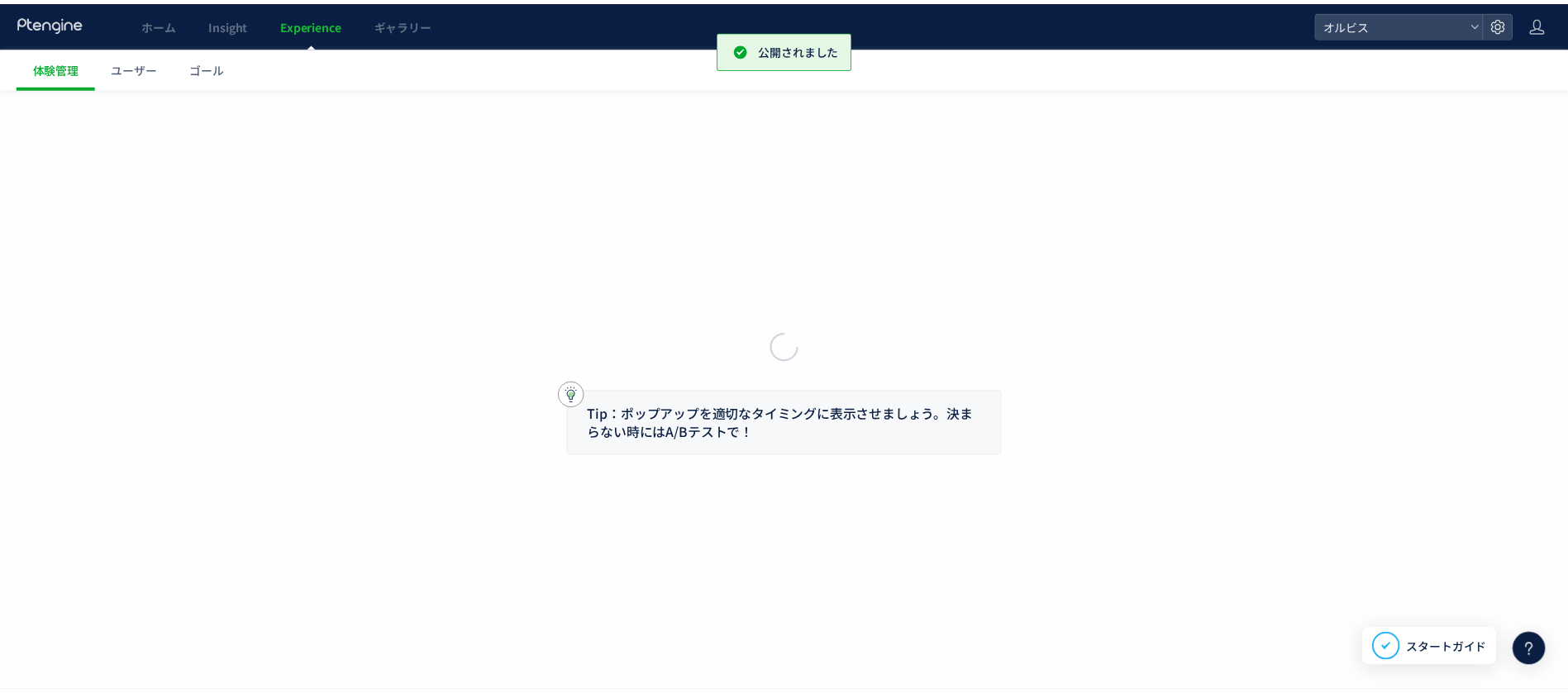 scroll, scrollTop: 0, scrollLeft: 0, axis: both 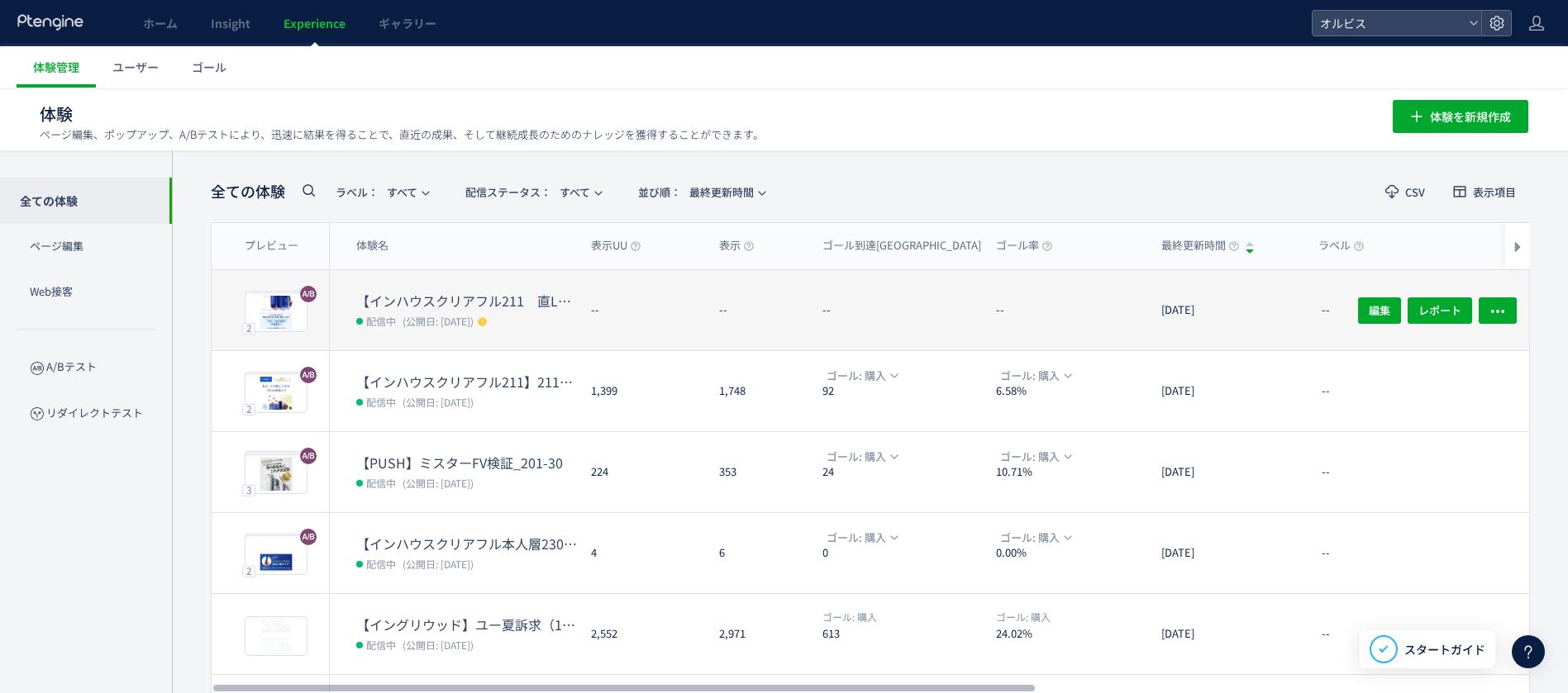 click on "配信中 (公開日: [DATE])" at bounding box center (467, 320) 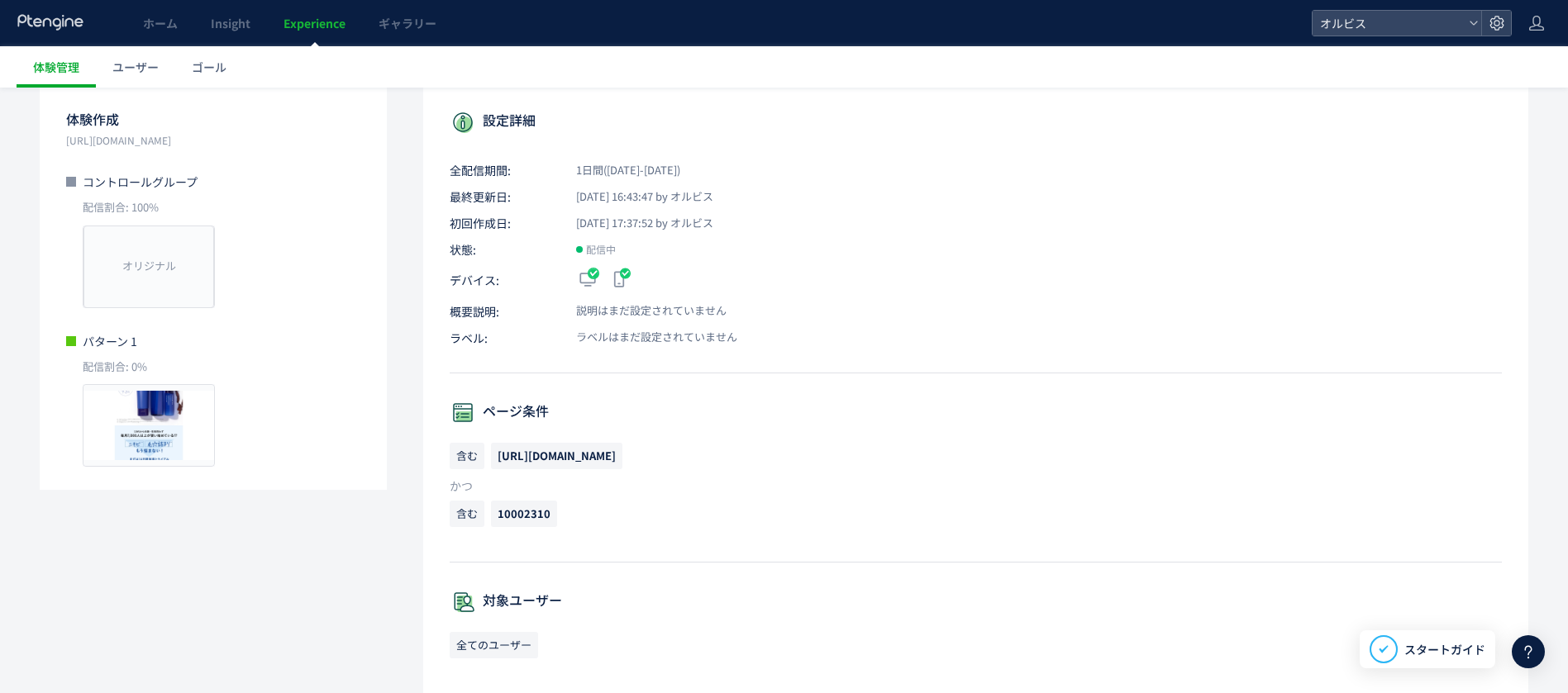 scroll, scrollTop: 0, scrollLeft: 0, axis: both 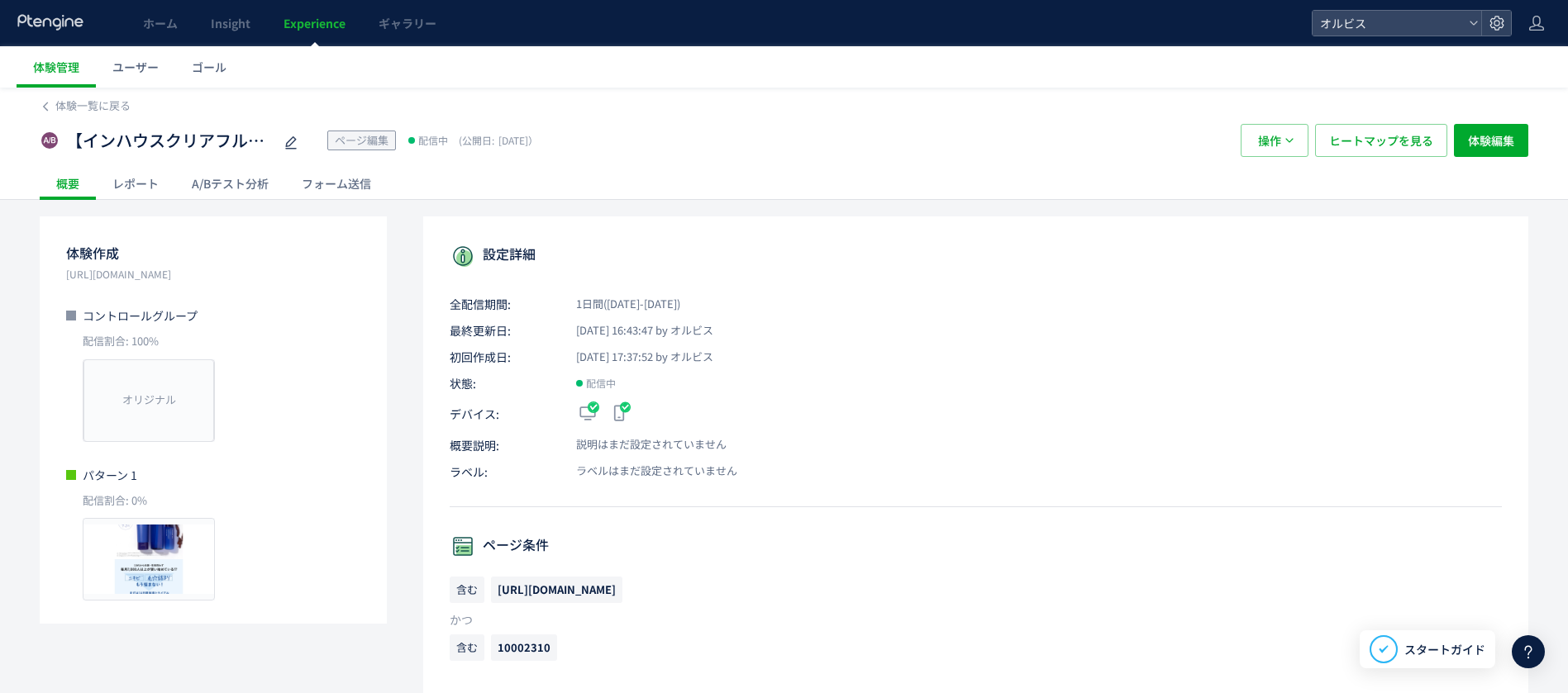 click on "A/Bテスト分析" 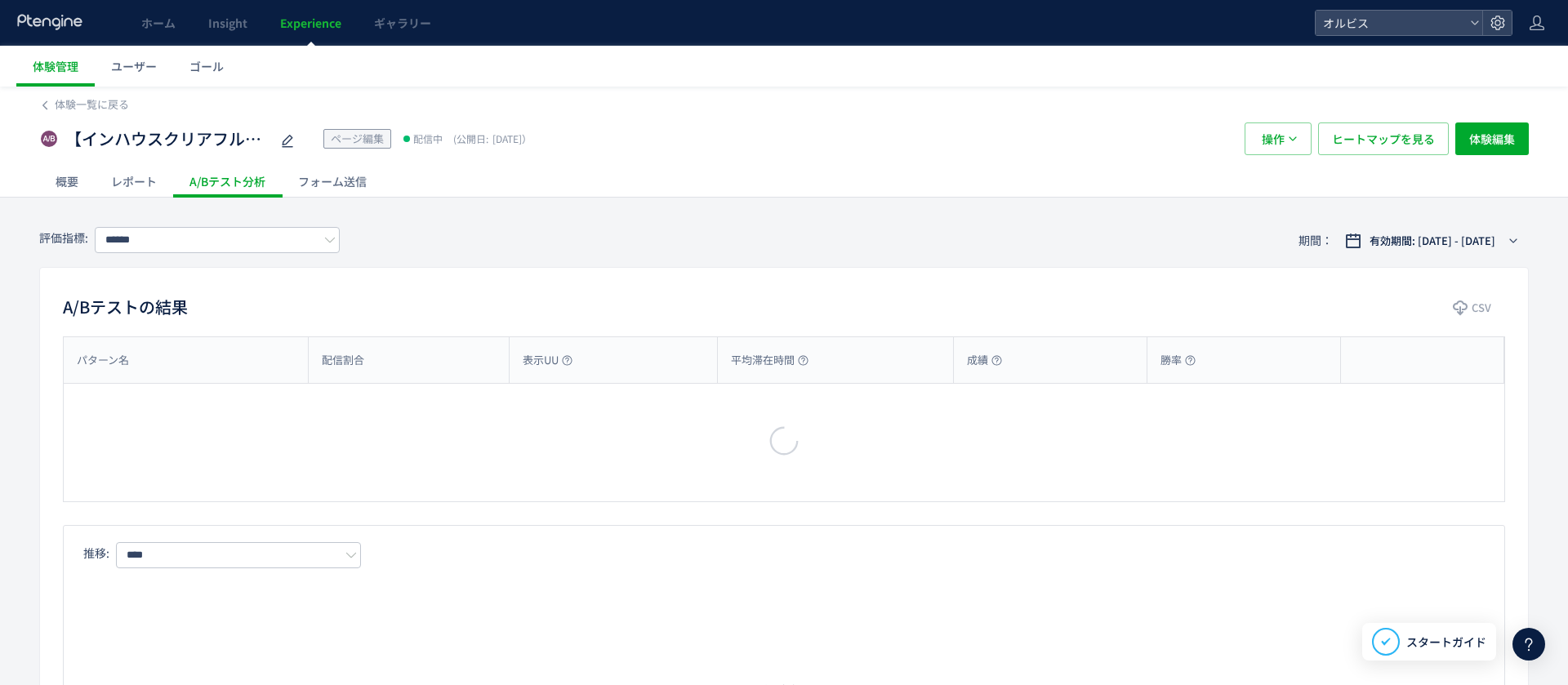 type on "*********" 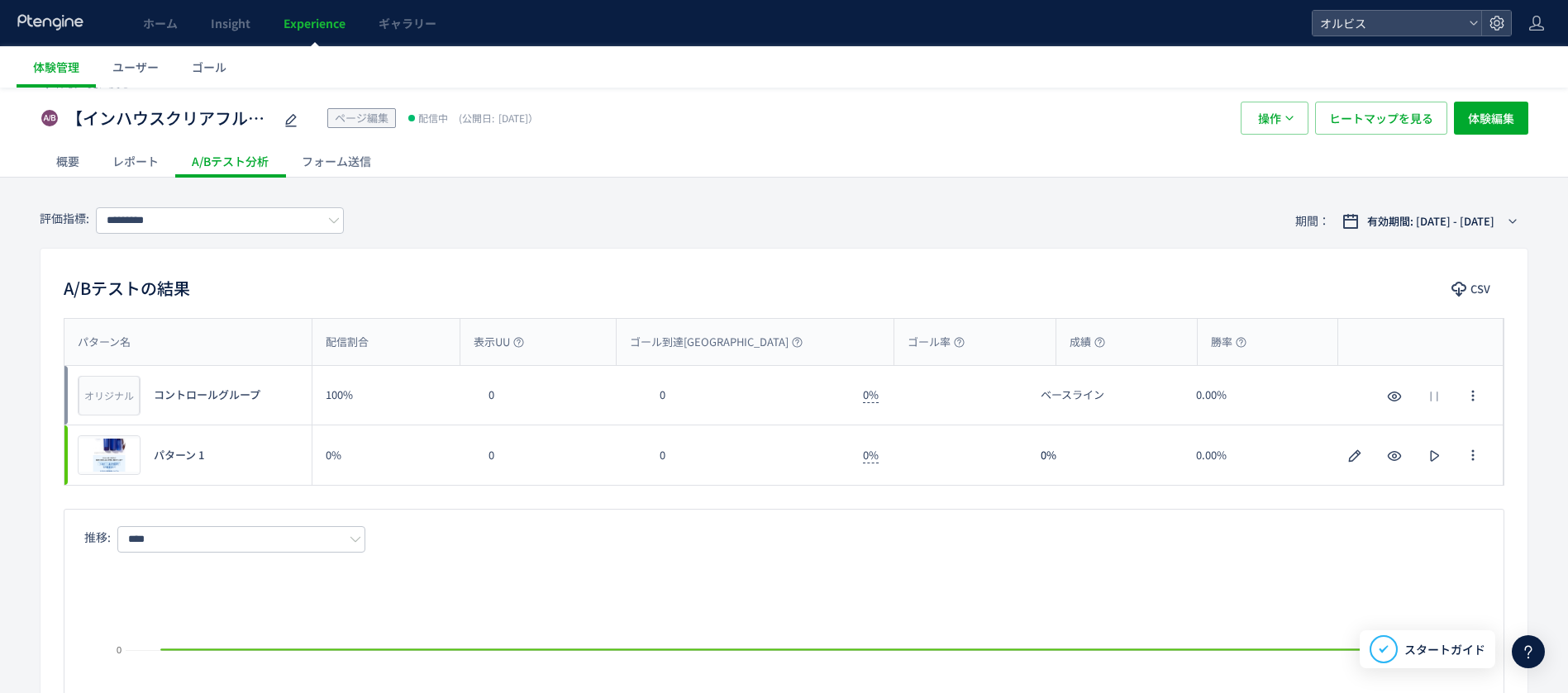 scroll, scrollTop: 25, scrollLeft: 0, axis: vertical 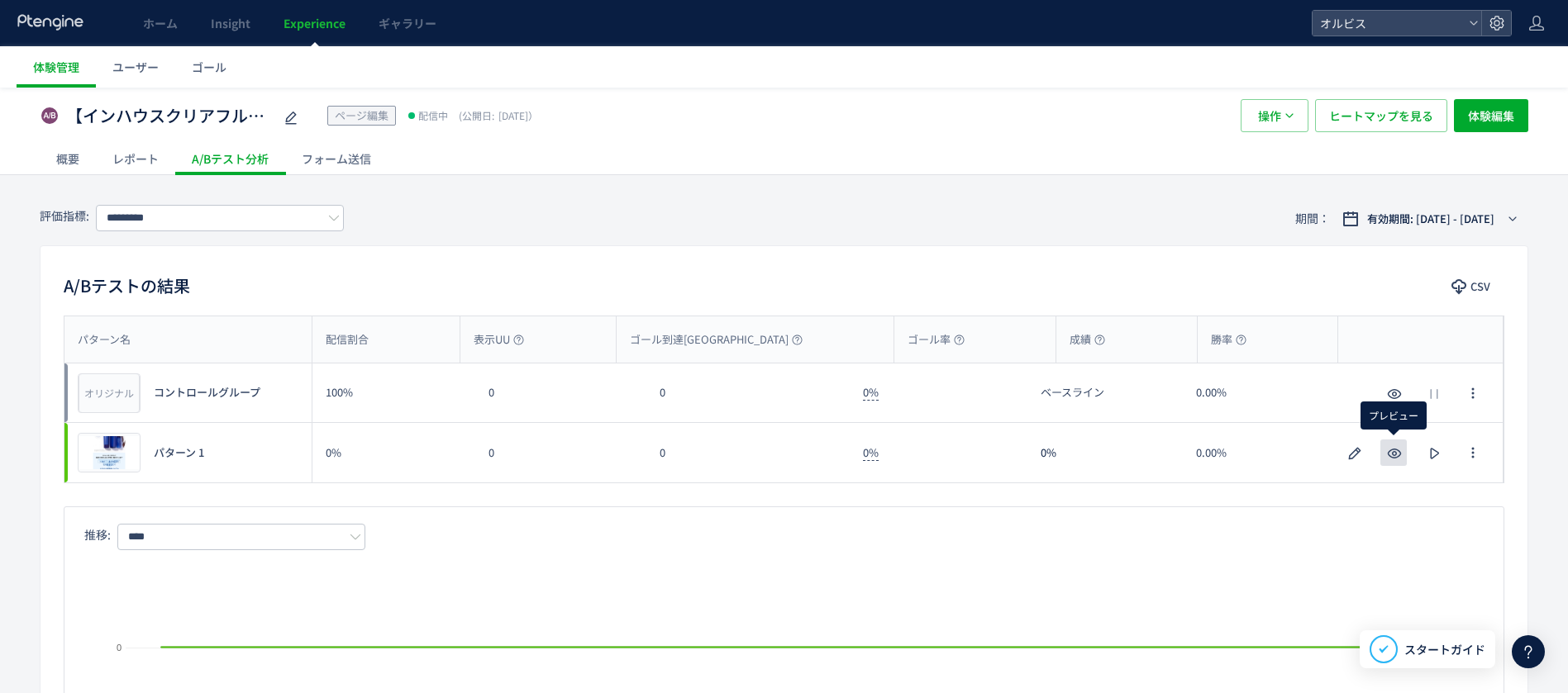 click 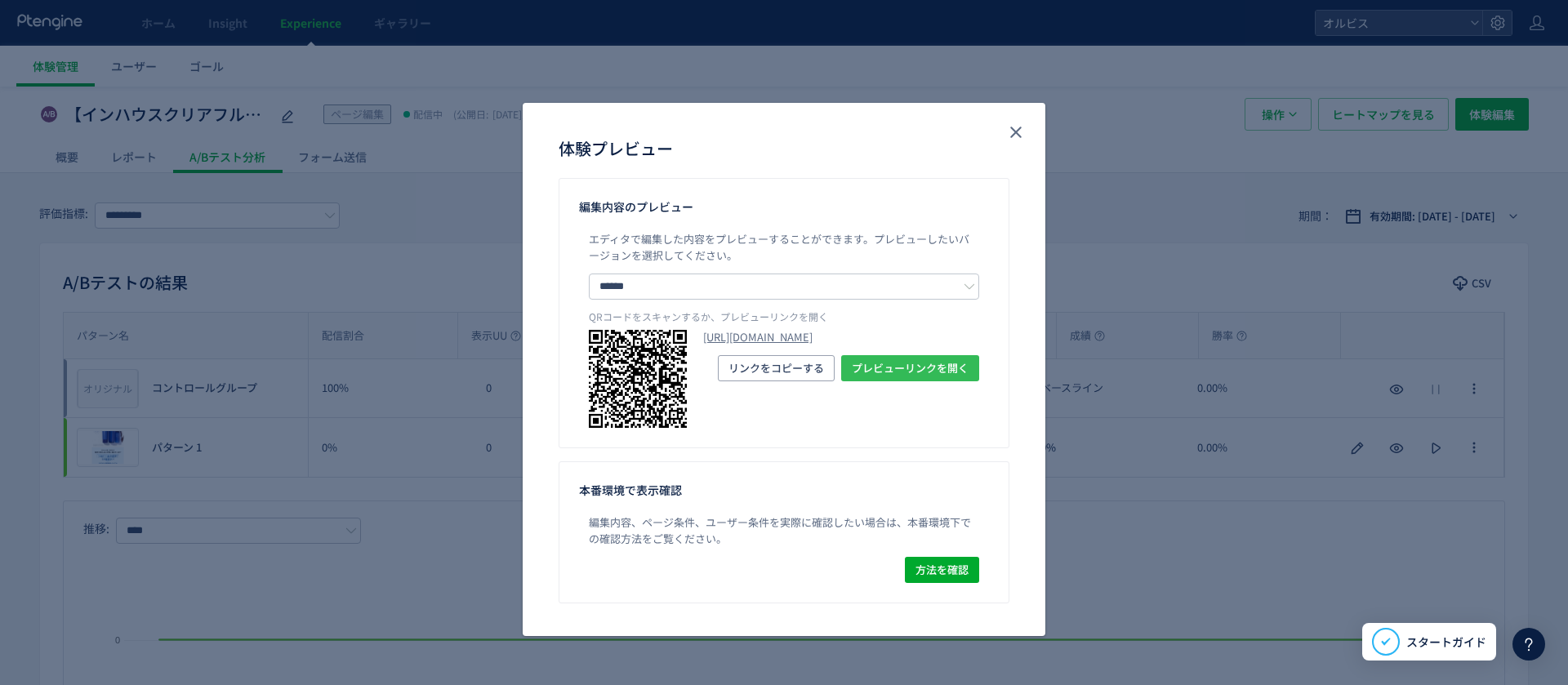 click on "プレビューリンクを開く" at bounding box center (910, 368) 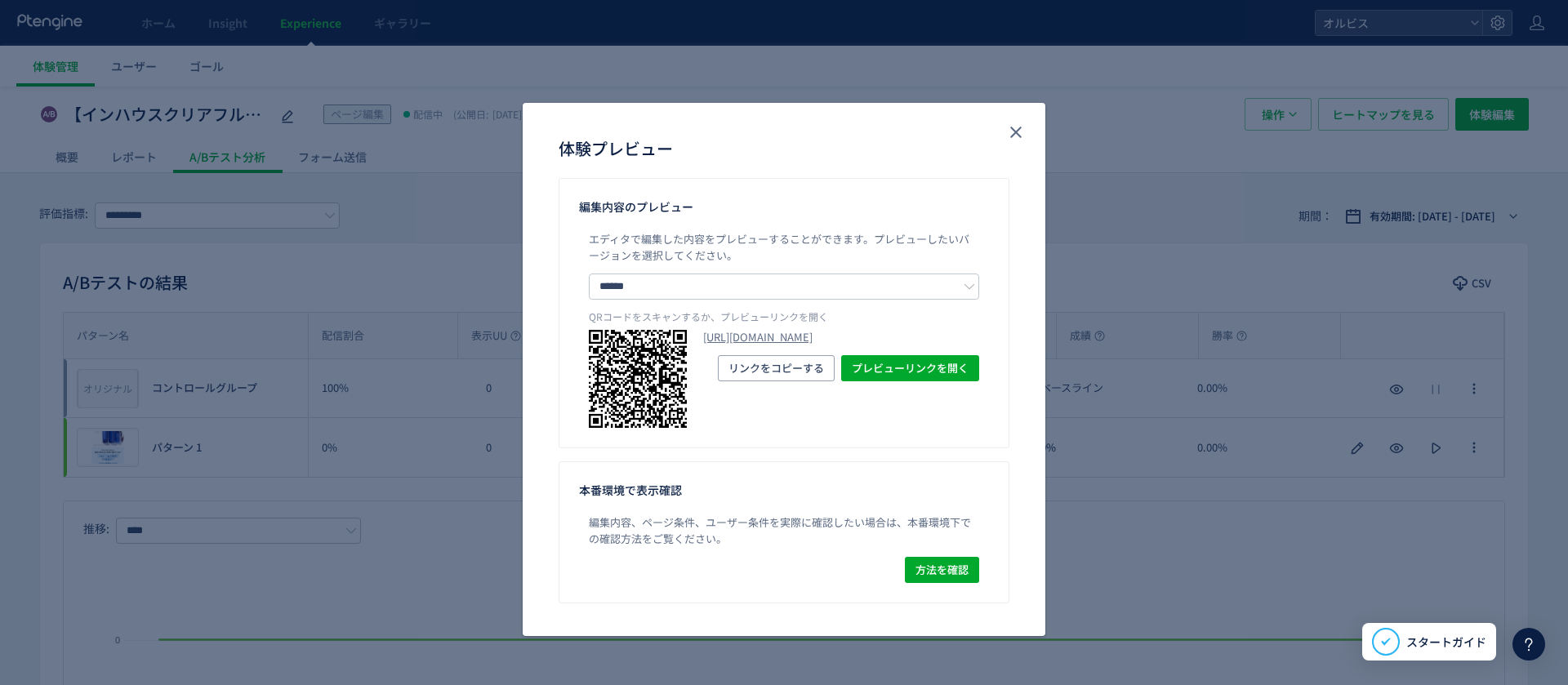 click on "体験プレビュー" 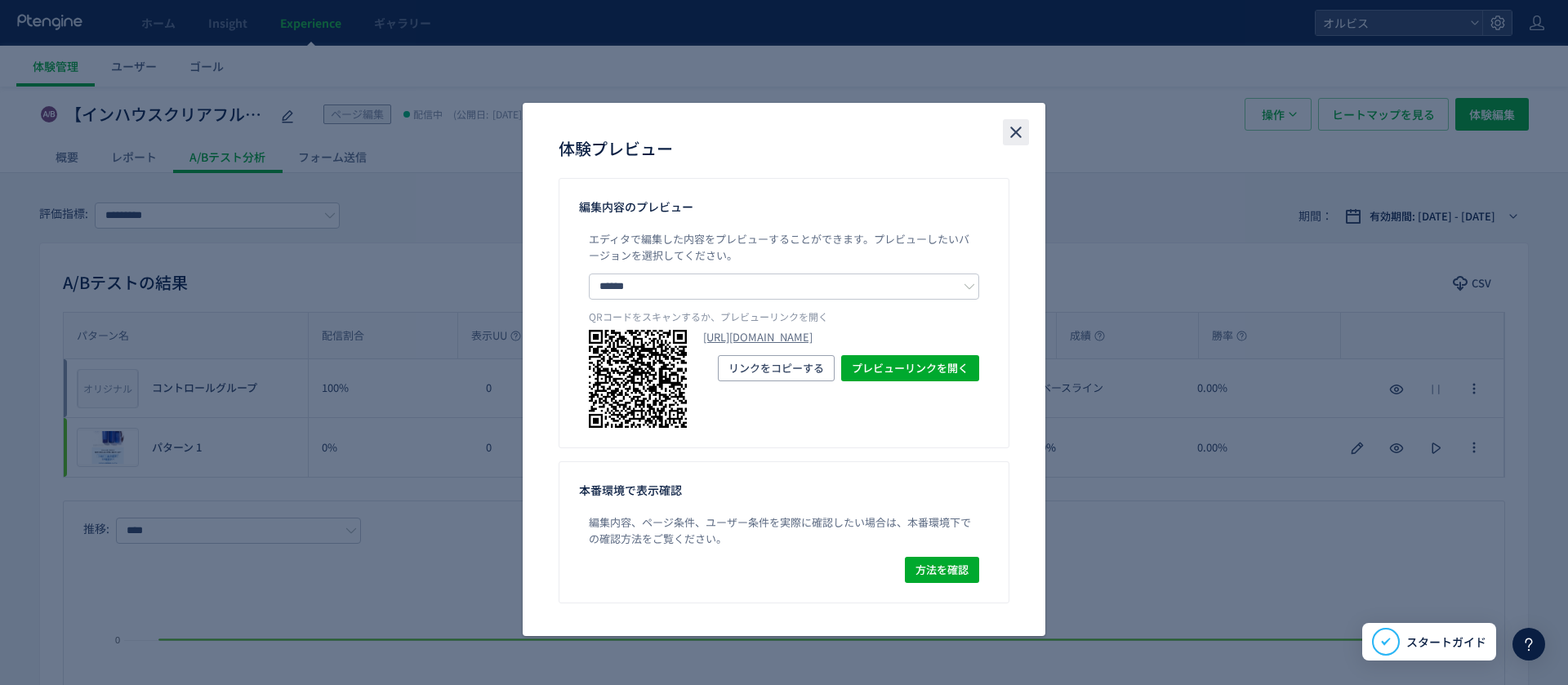 click 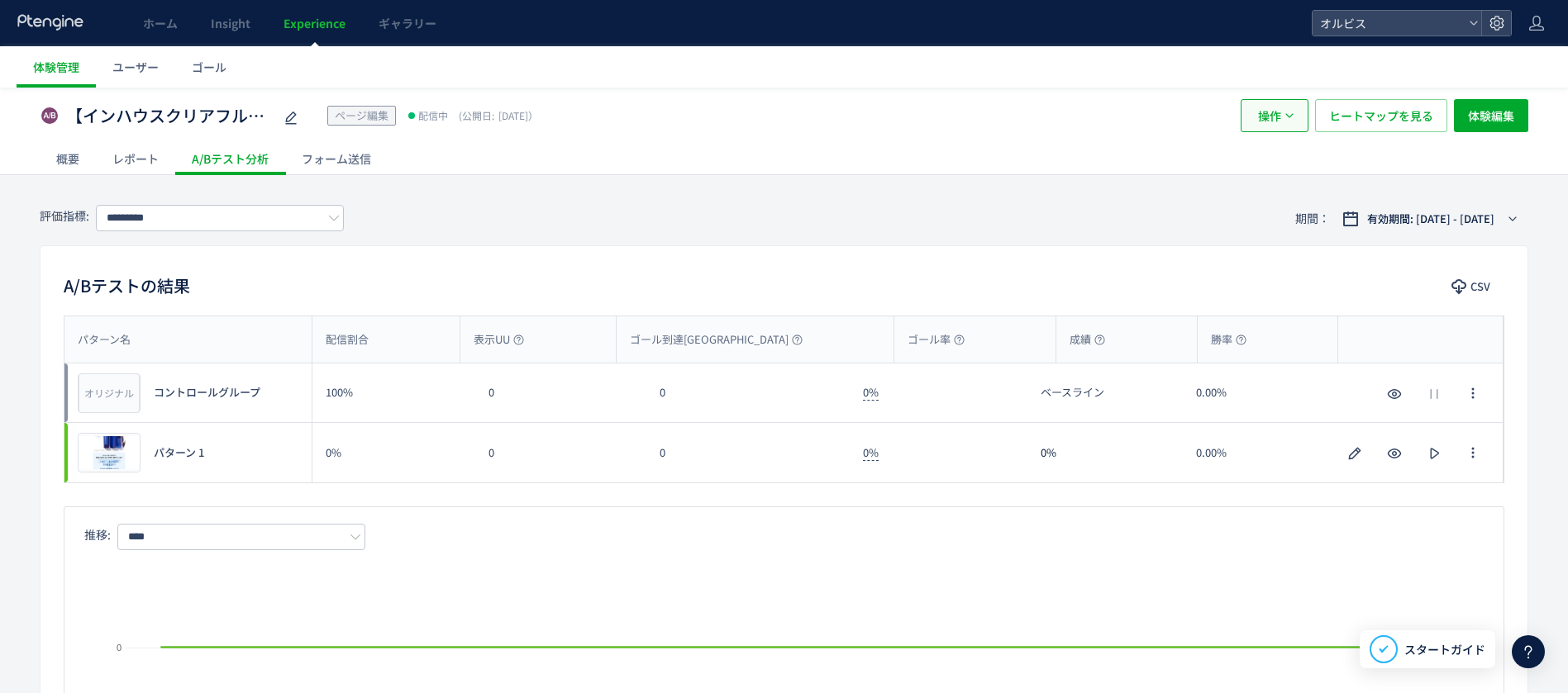 click 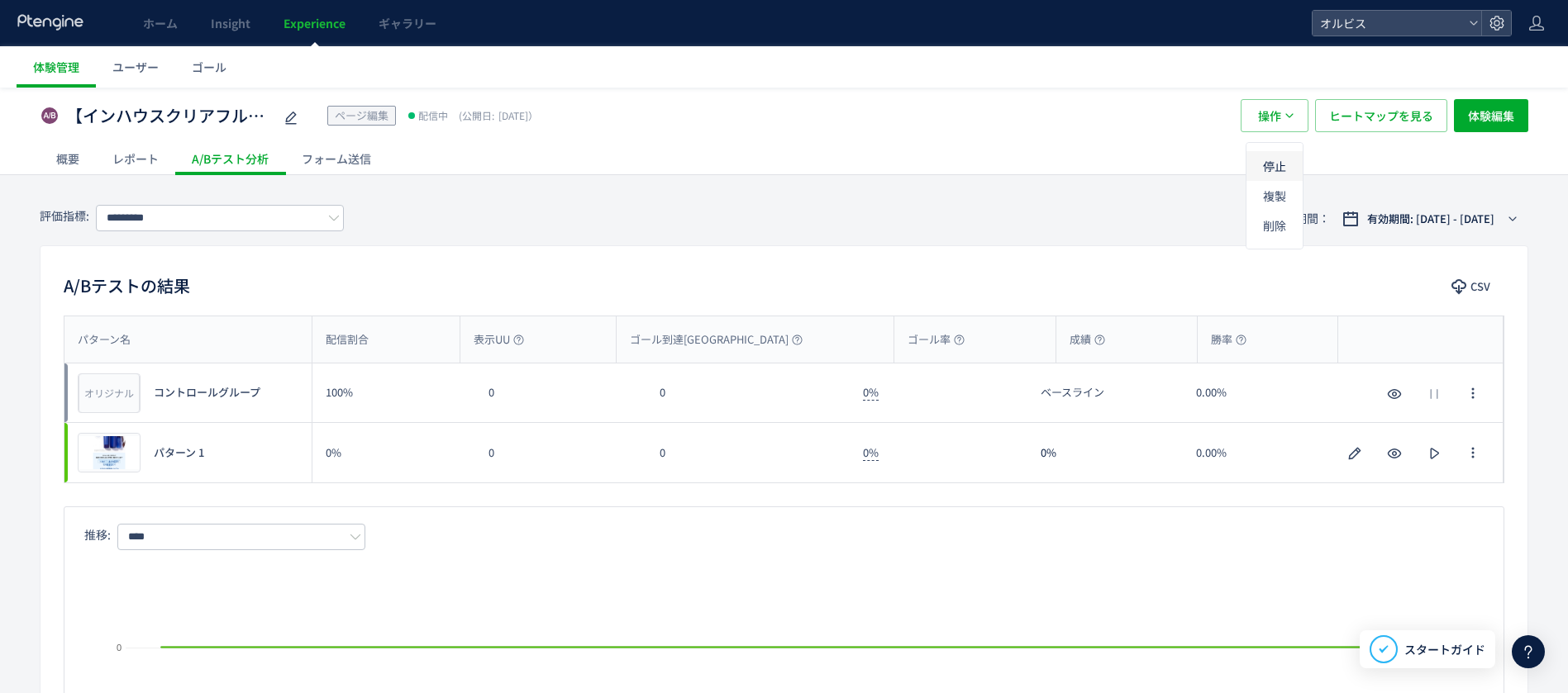 click on "停止" 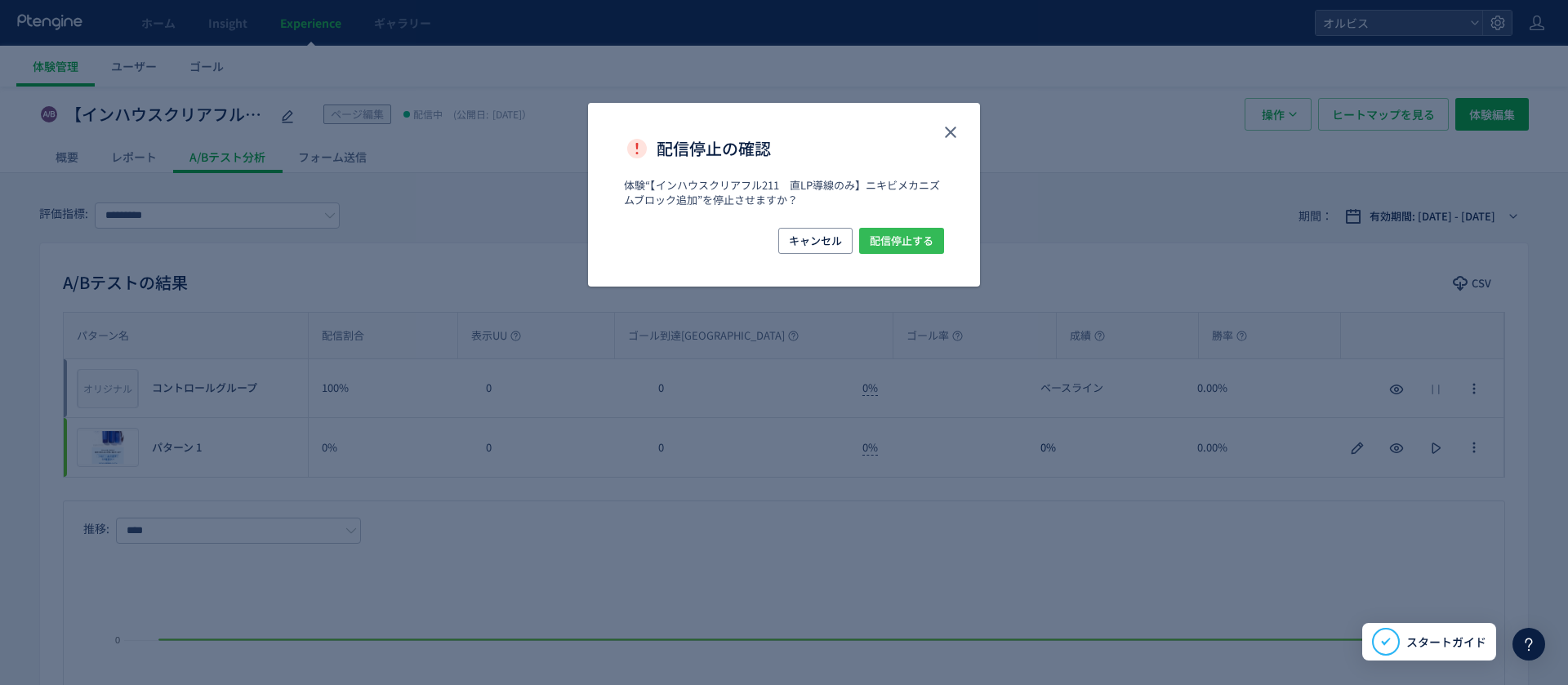 click on "配信停止する" at bounding box center [902, 241] 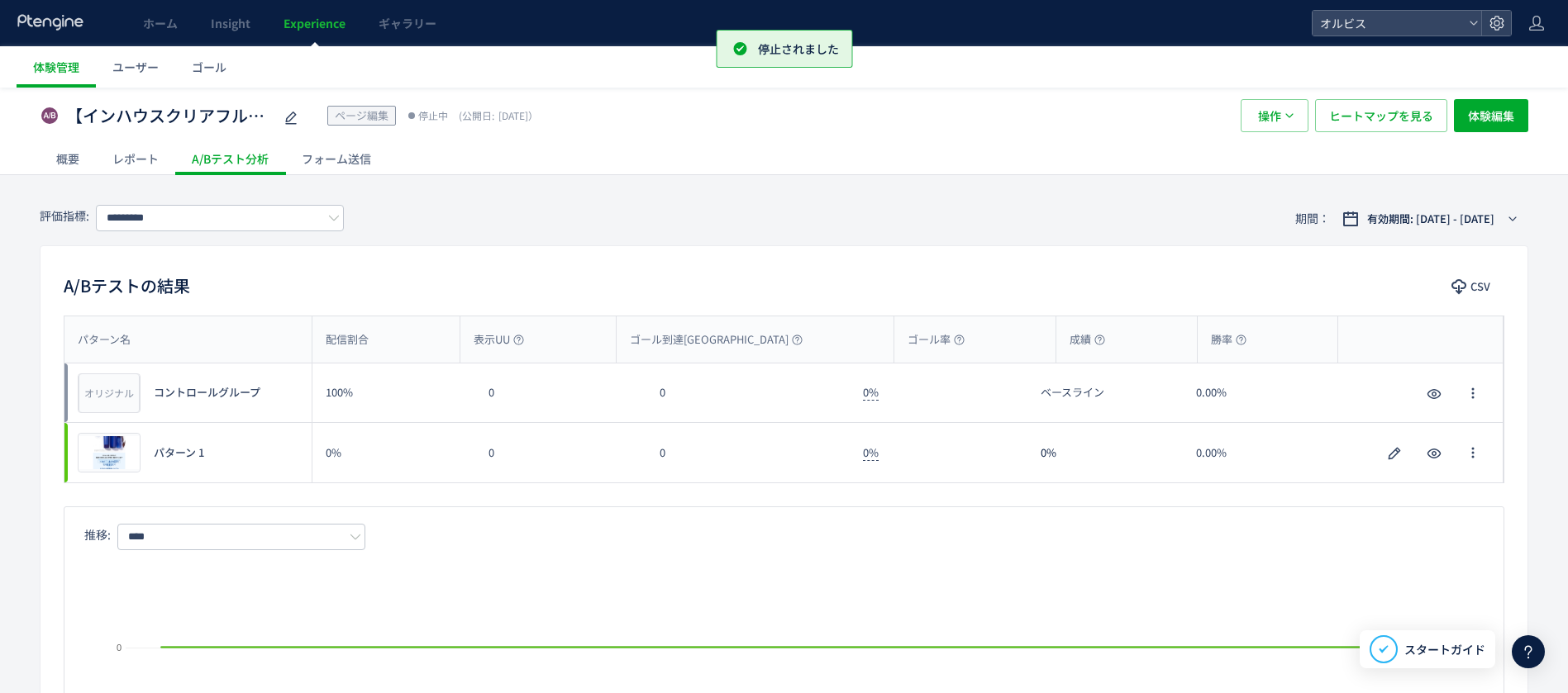 click on "【インハウスクリアフル211　直LP導線のみ】ニキビメカニズムブロック追加" at bounding box center (169, 116) 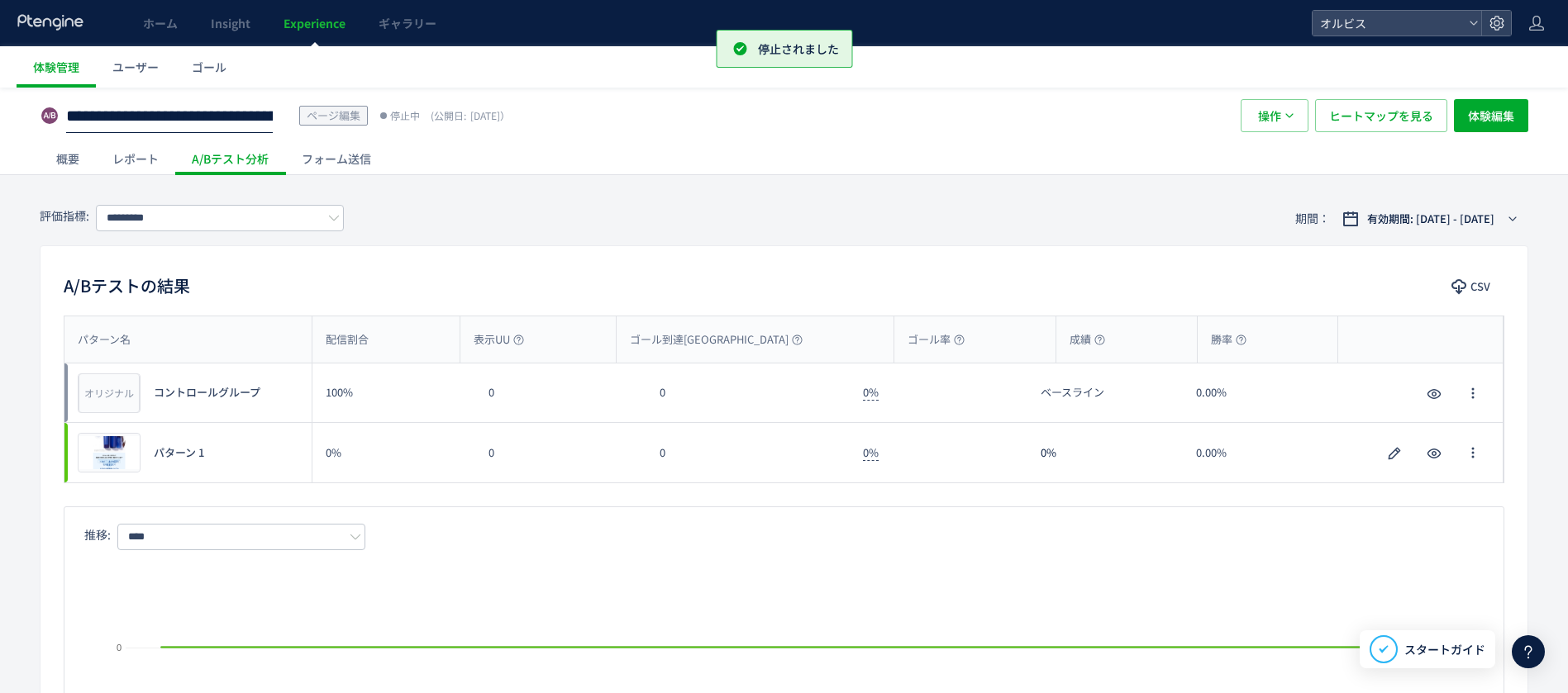 click on "**********" 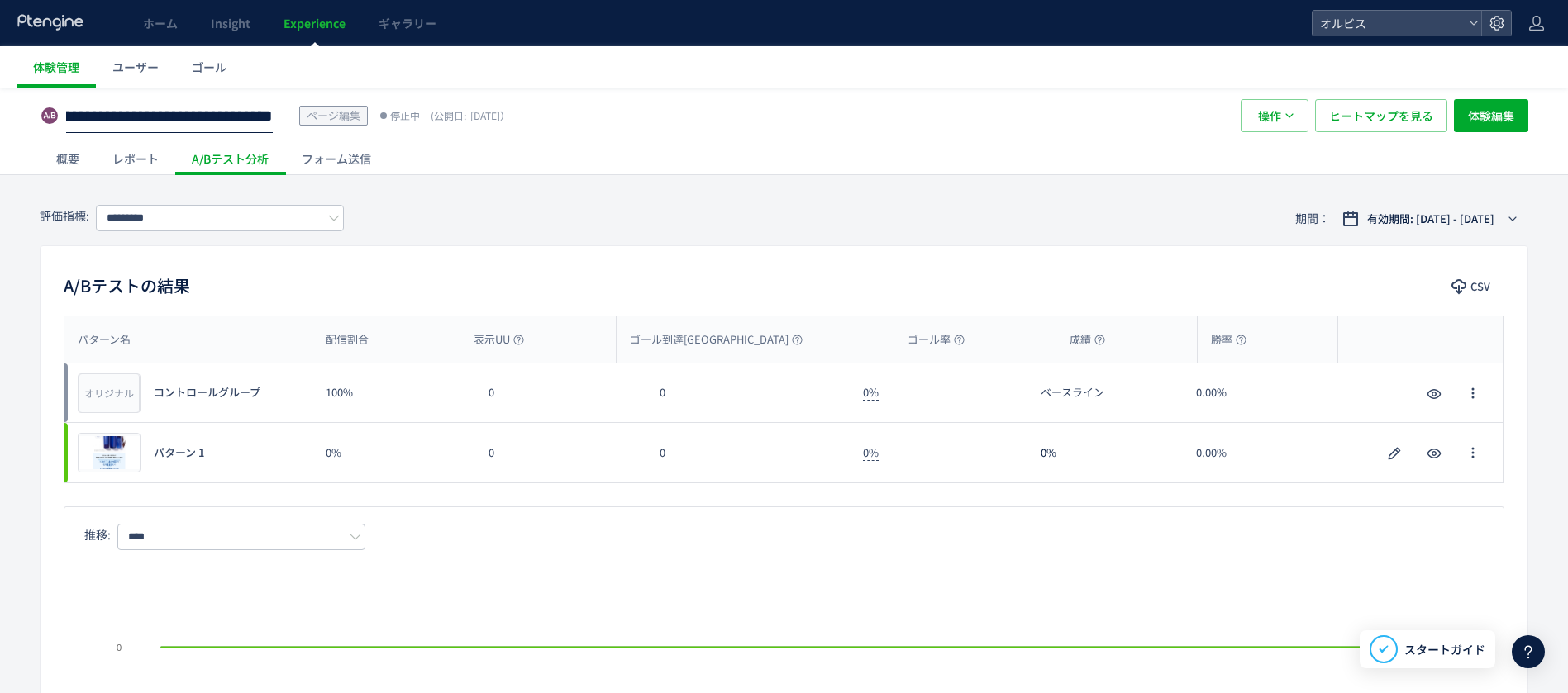 scroll, scrollTop: 0, scrollLeft: 256, axis: horizontal 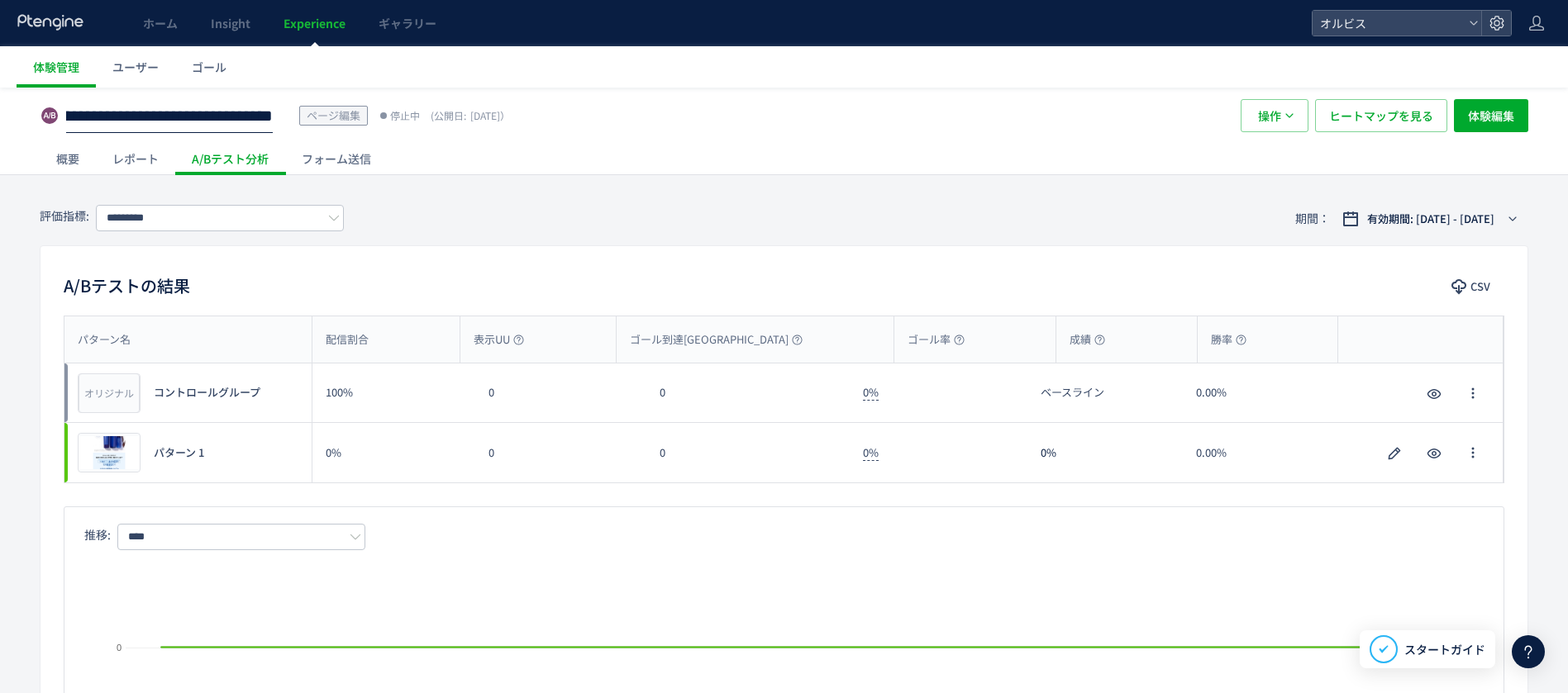type on "**********" 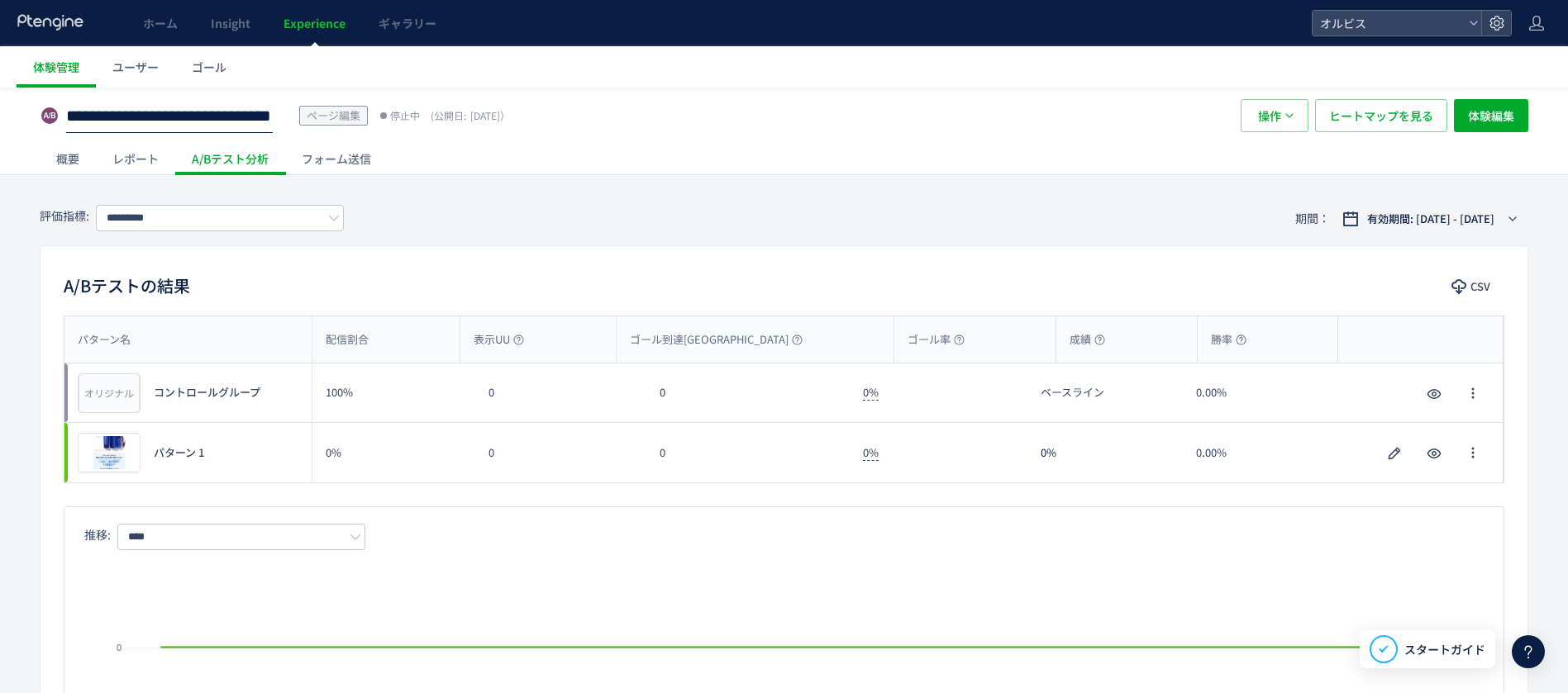 scroll, scrollTop: 0, scrollLeft: 271, axis: horizontal 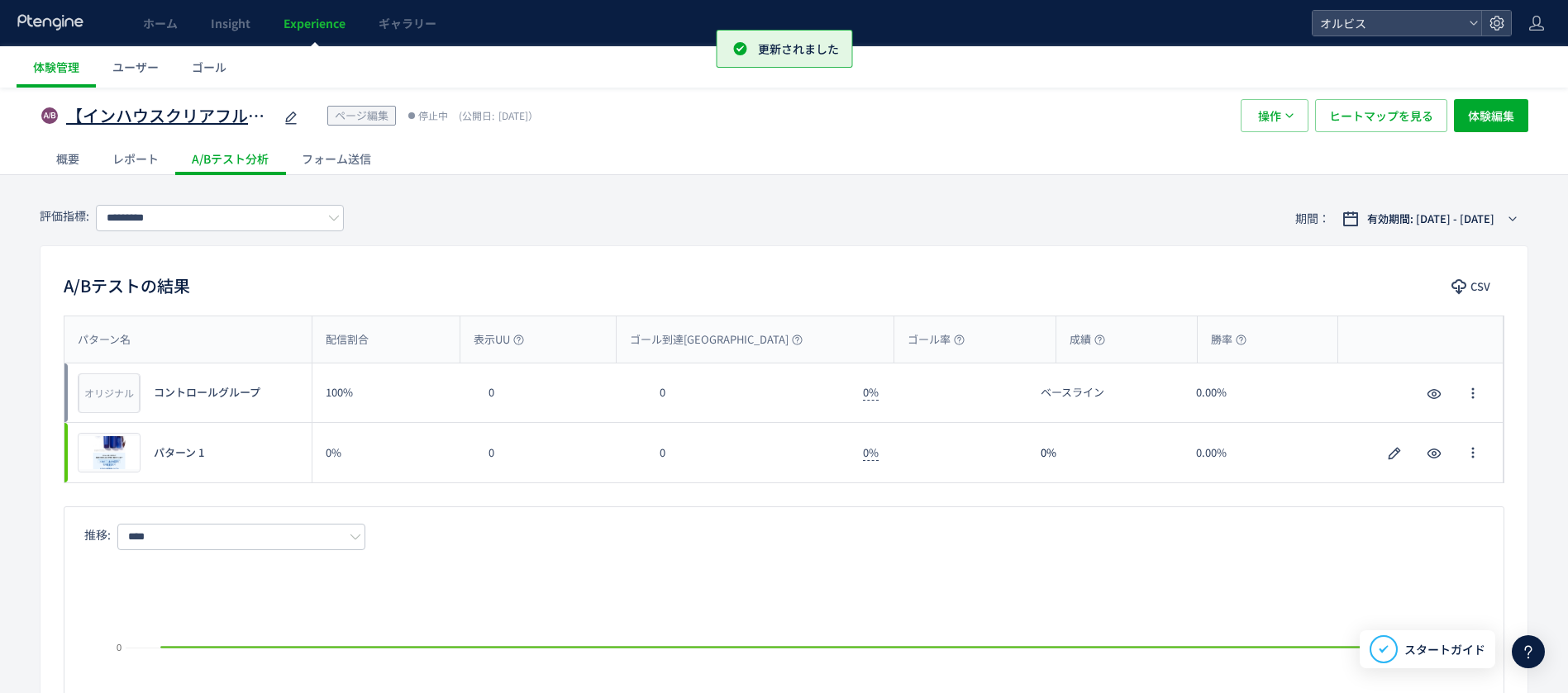 click on "【インハウスクリアフル211　直LP導線のみ】ブロック位置変更" at bounding box center (169, 116) 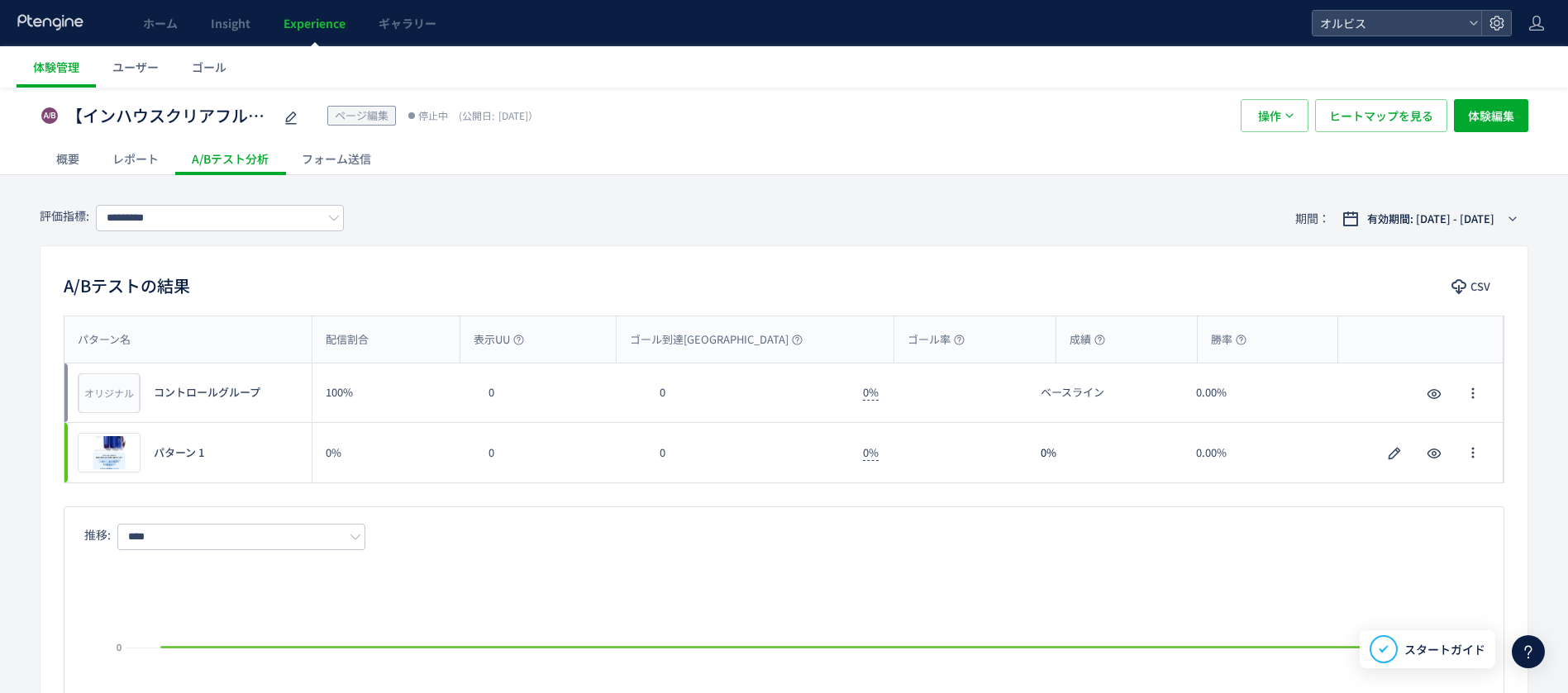 click on "【インハウスクリアフル211　直LP導線のみ】ブロック位置変更 ページ編集 停止中 (公開日:  [DATE]）" at bounding box center (631, 116) 